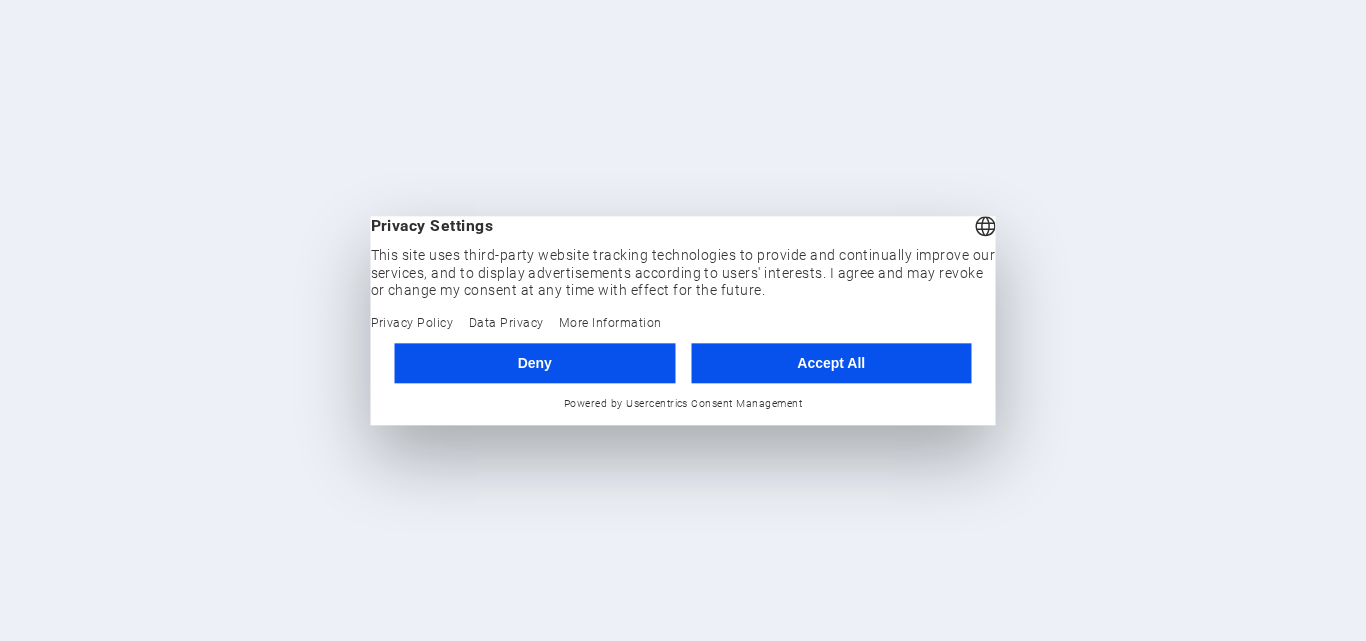 scroll, scrollTop: 0, scrollLeft: 0, axis: both 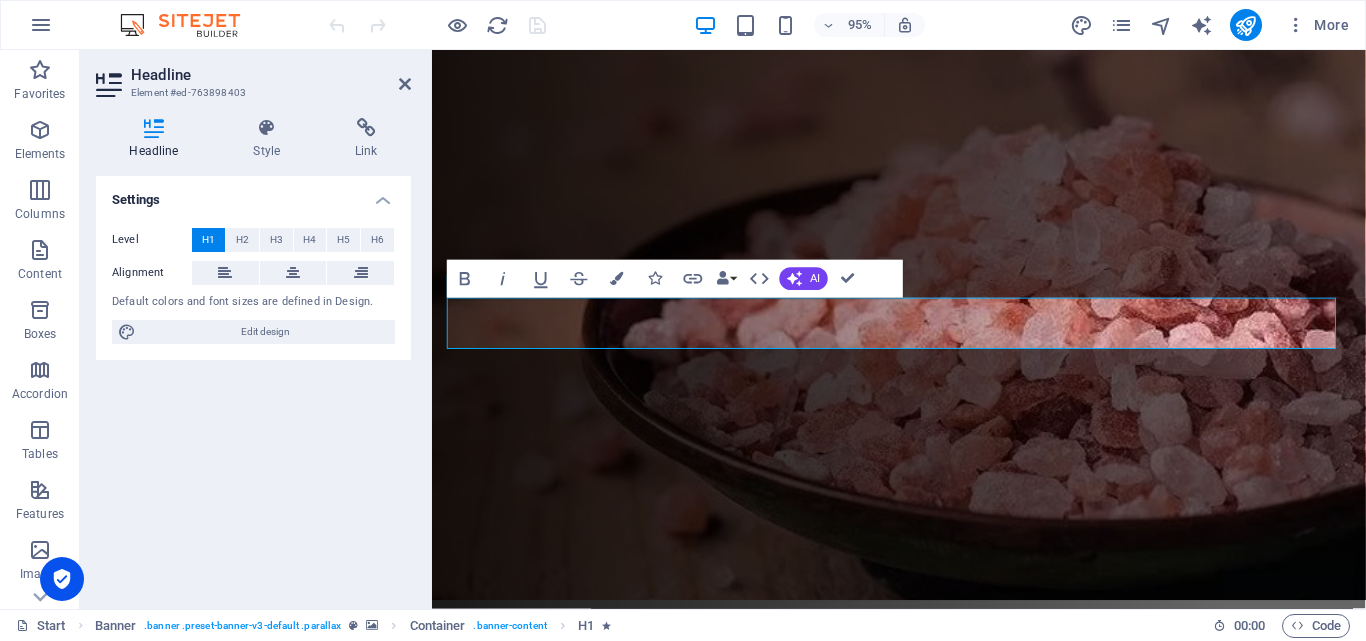 click on "Headline Element #ed-763898403 Headline Style Link Settings Level H1 H2 H3 H4 H5 H6 Alignment Default colors and font sizes are defined in Design. Edit design Banner Element Layout How this element expands within the layout (Flexbox). Size Default auto px % 1/1 1/2 1/3 1/4 1/5 1/6 1/7 1/8 1/9 1/10 Grow Shrink Order Container layout Visible Visible Opacity 100 % Overflow Spacing Margin Default auto px % rem vw vh Custom Custom auto px % rem vw vh auto px % rem vw vh auto px % rem vw vh auto px % rem vw vh Padding Default px rem % vh vw Custom Custom px rem % vh vw px rem % vh vw px rem % vh vw px rem % vh vw Border Style              - Width 1 auto px rem % vh vw Custom Custom 1 auto px rem % vh vw 1 auto px rem % vh vw 1 auto px rem % vh vw 1 auto px rem % vh vw  - Color Round corners Default px rem % vh vw Custom Custom px rem % vh vw px rem % vh vw px rem % vh vw px rem % vh vw Shadow Default None Outside Inside Color X offset 0 px rem vh vw Y offset 0 px rem vh vw Blur 0 px rem % vh vw Spread 0 0" at bounding box center [256, 329] 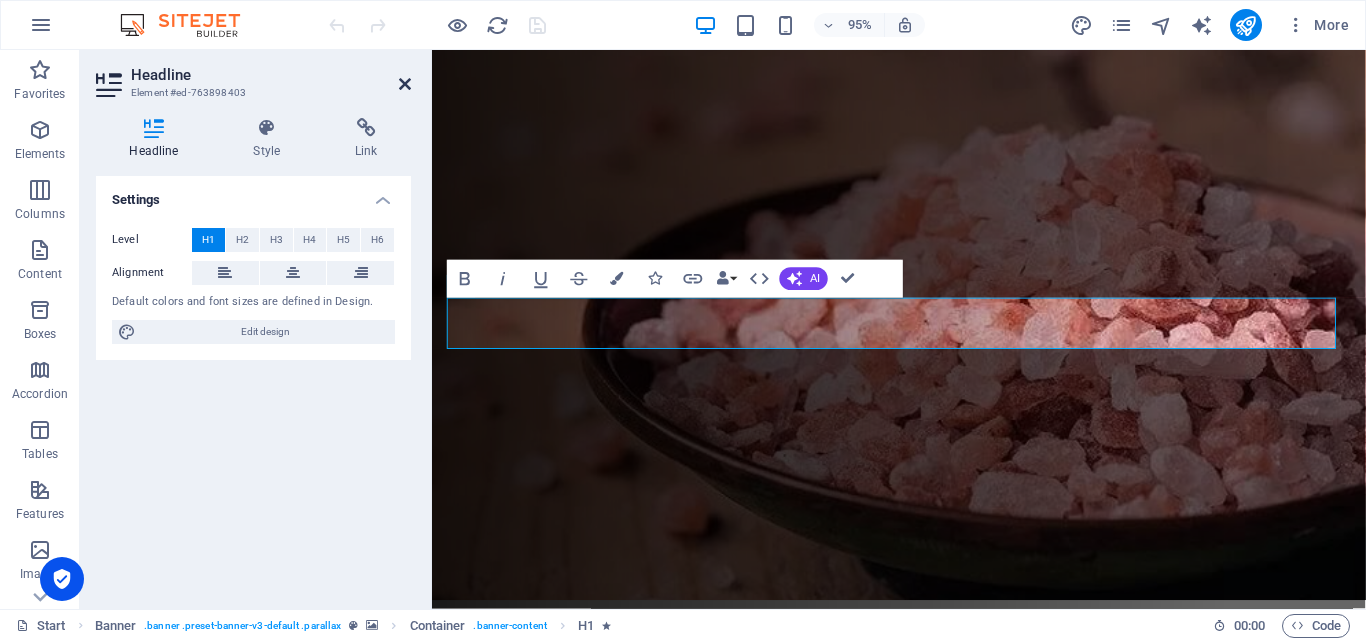 click at bounding box center (405, 84) 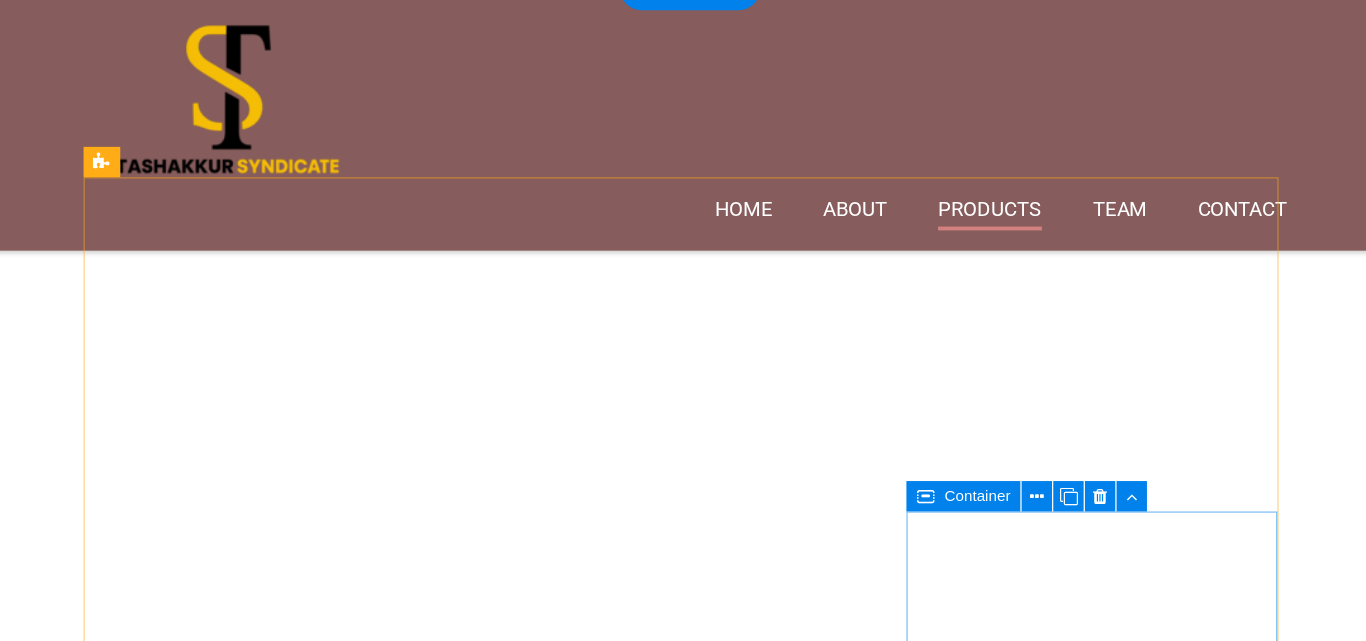 scroll, scrollTop: 1960, scrollLeft: 0, axis: vertical 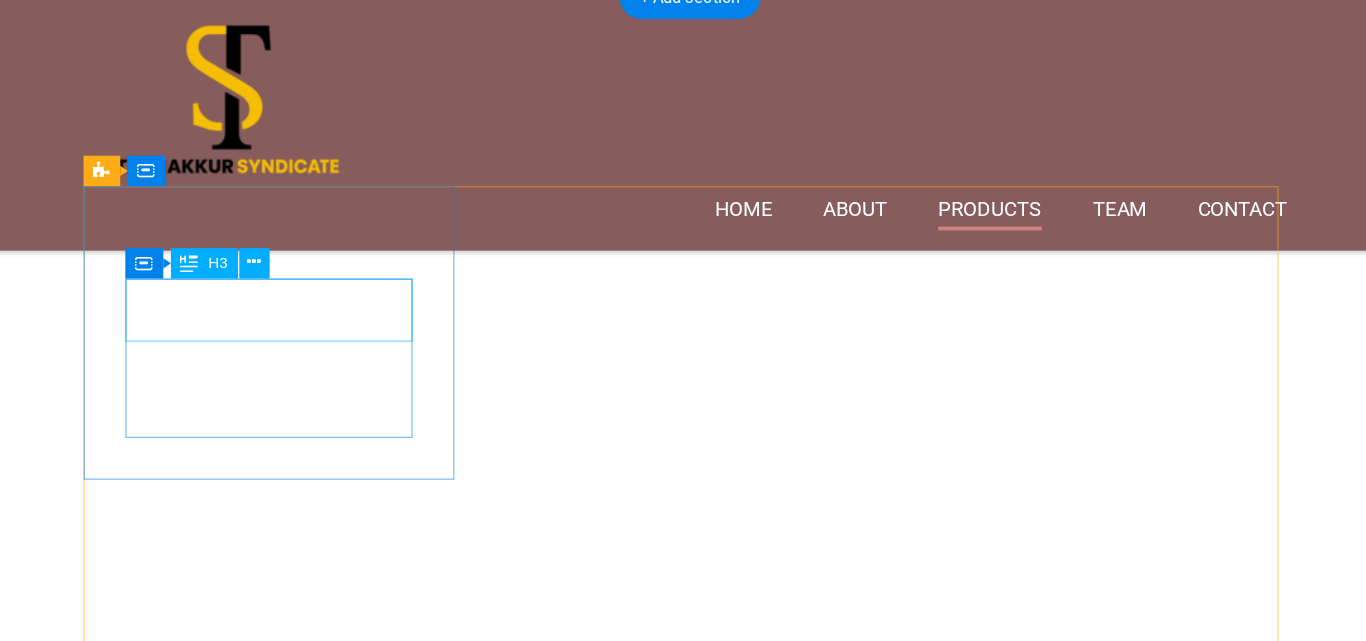 click on "Lawn Moving" at bounding box center [519, 1808] 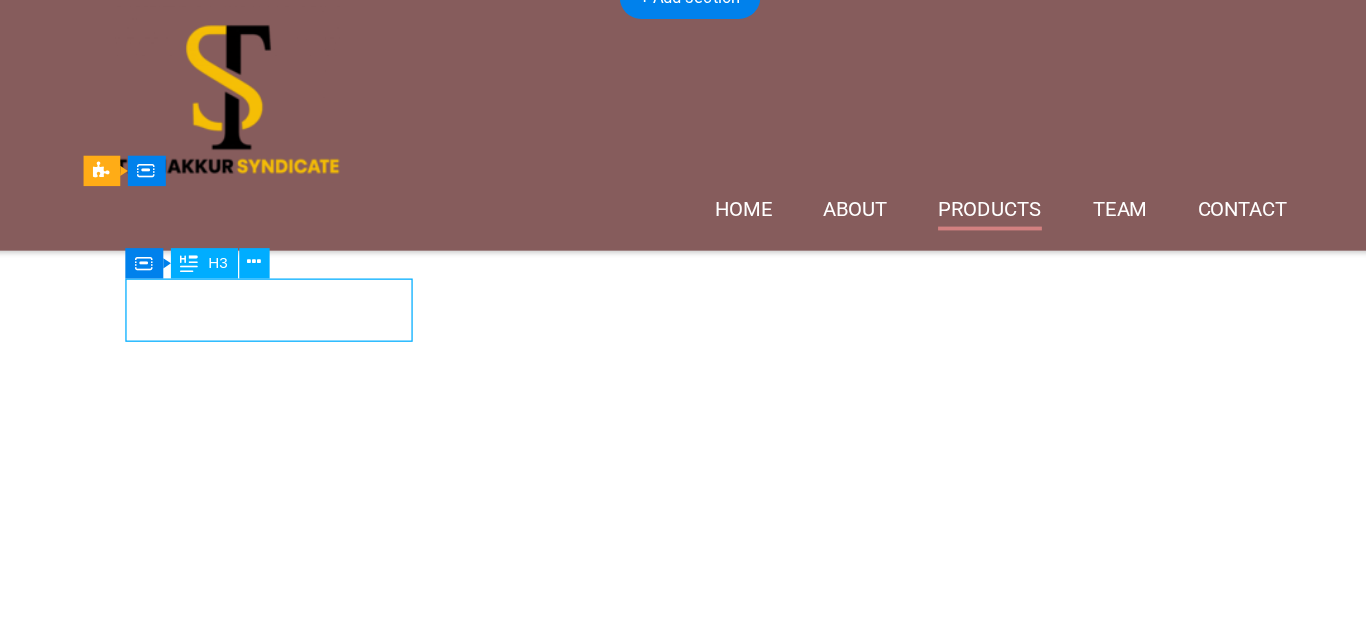 click on "Lawn Moving" at bounding box center [519, 1808] 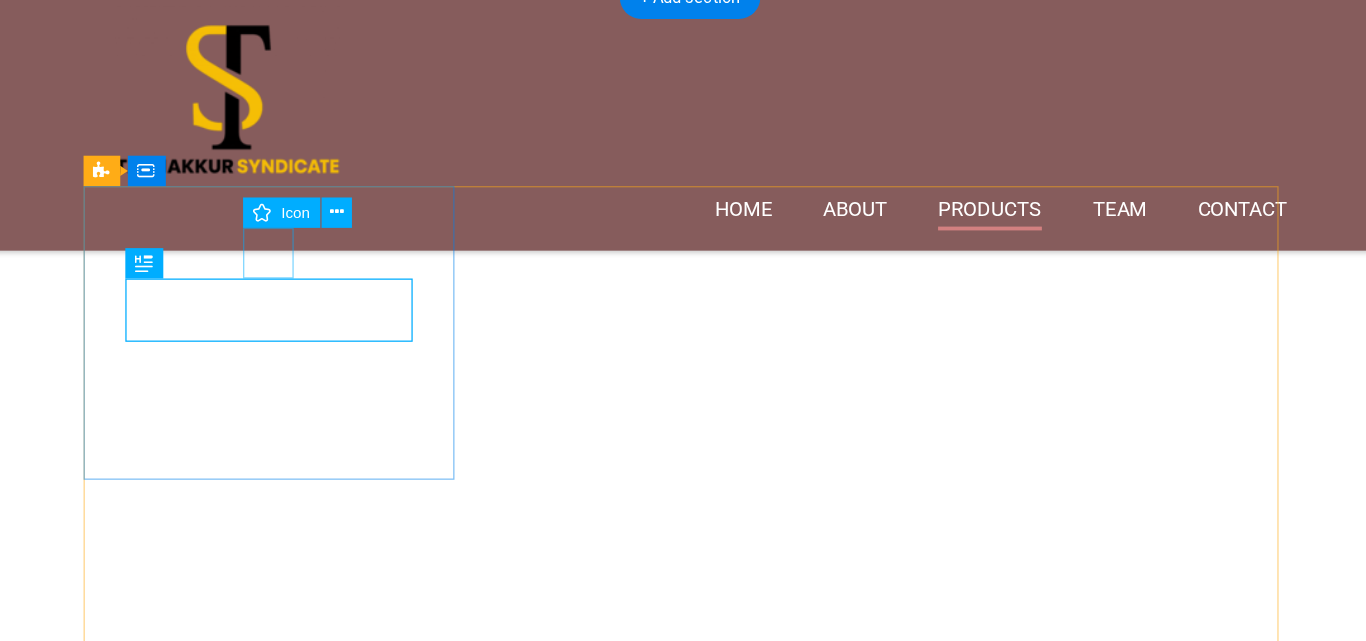 click at bounding box center [519, 1763] 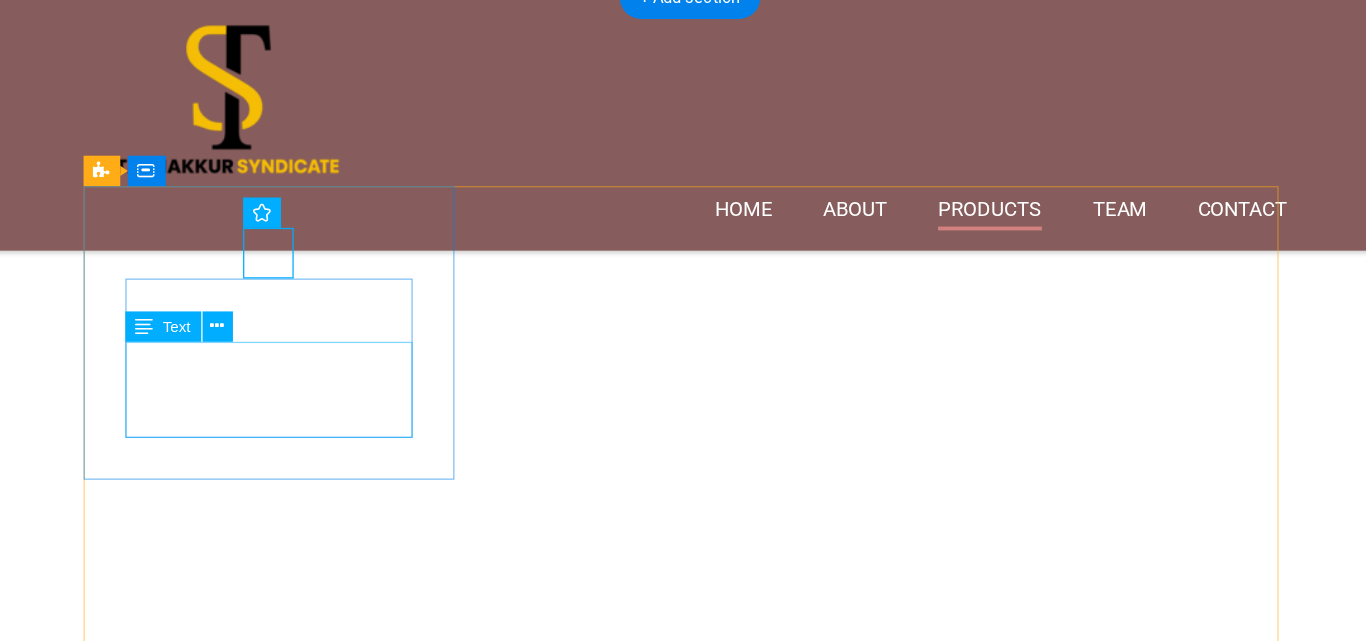 click on "Lorem ipsum dolor sit amet, consectetur adipisicing elit. Veritatis, dolorem!" at bounding box center [519, 1846] 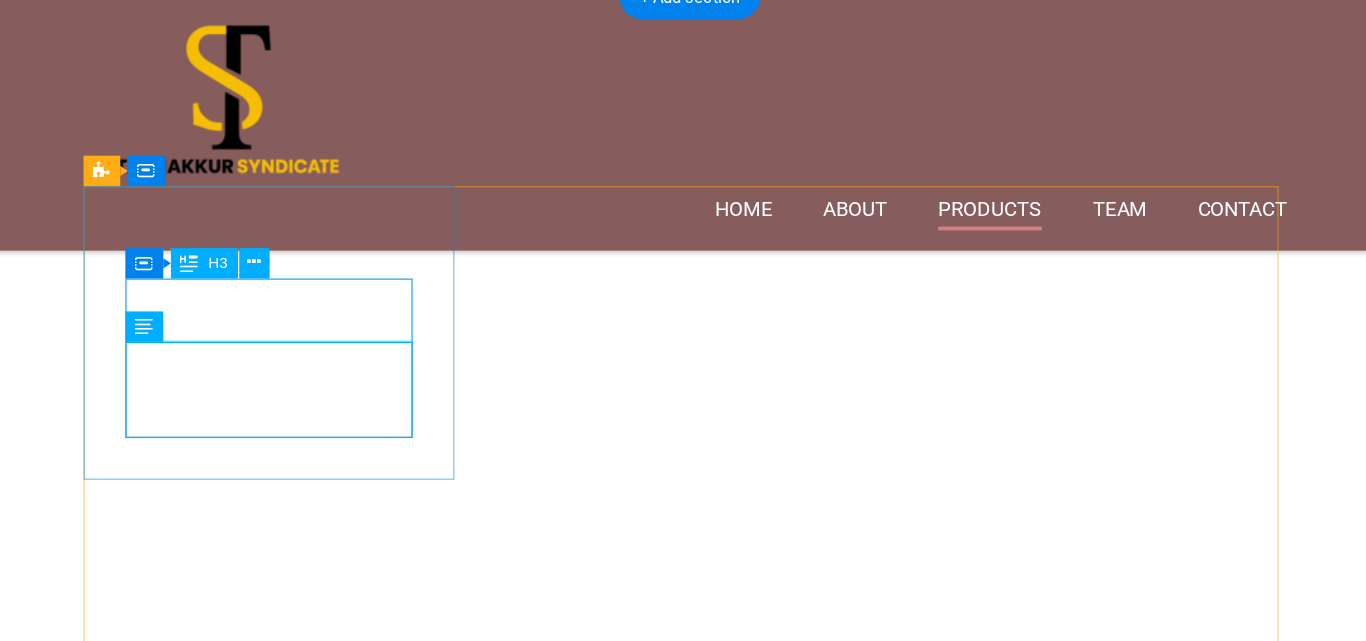 click on "Lawn Moving" at bounding box center (519, 1808) 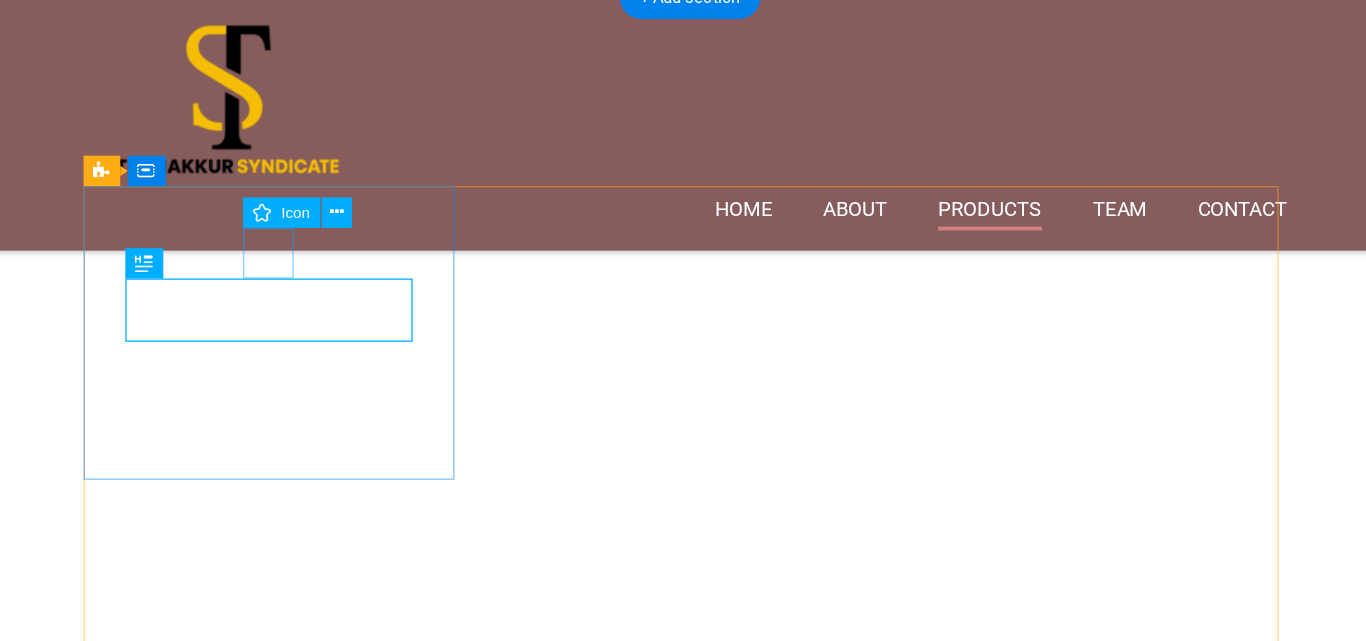 click at bounding box center (519, 1763) 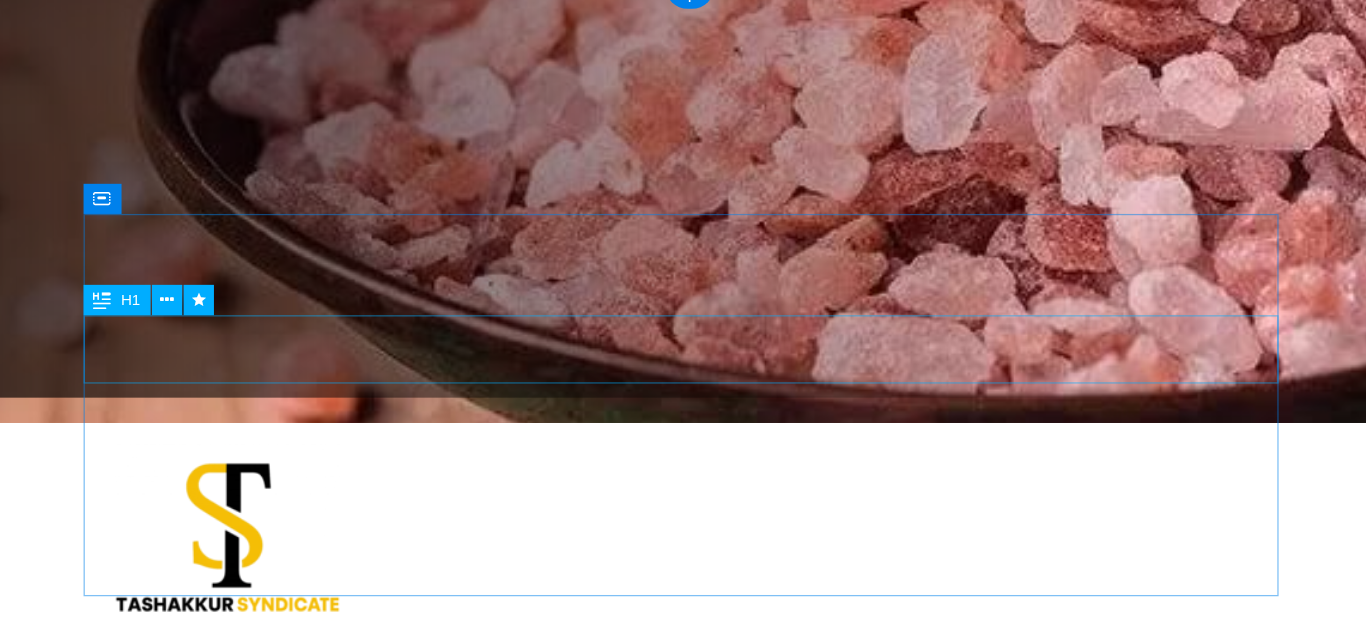 scroll, scrollTop: 0, scrollLeft: 0, axis: both 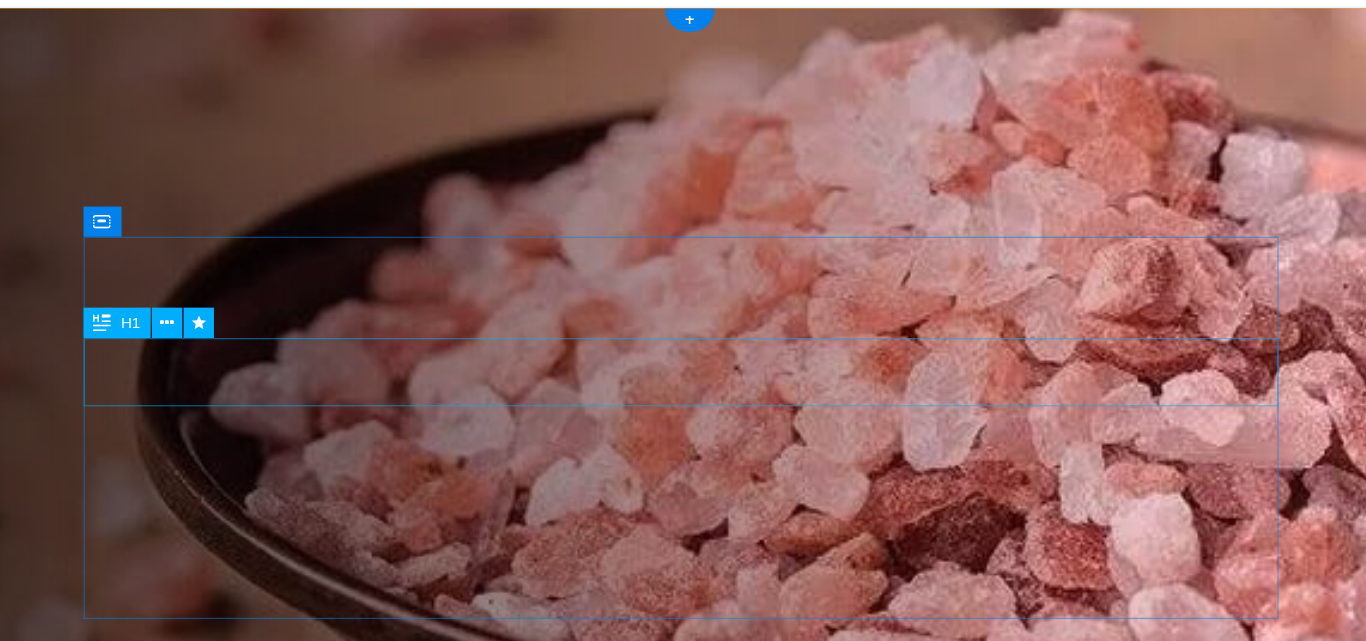 click on "Himaliyan pink salt" at bounding box center [519, 903] 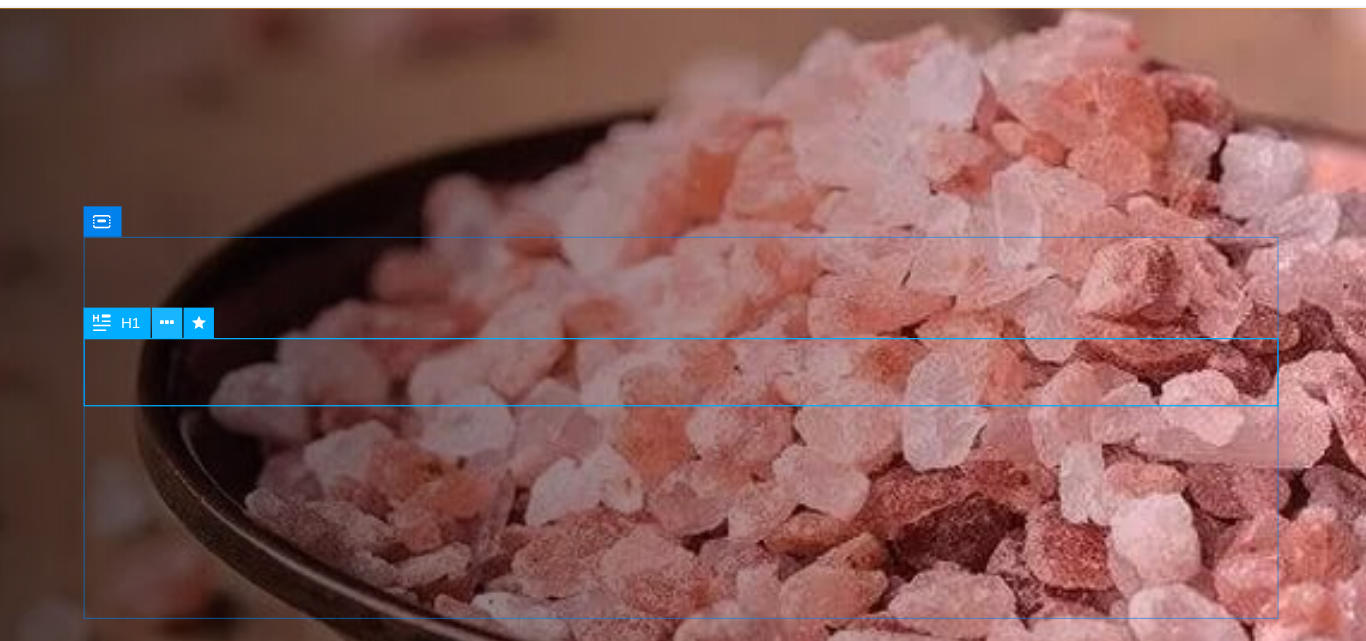 click at bounding box center (309, 299) 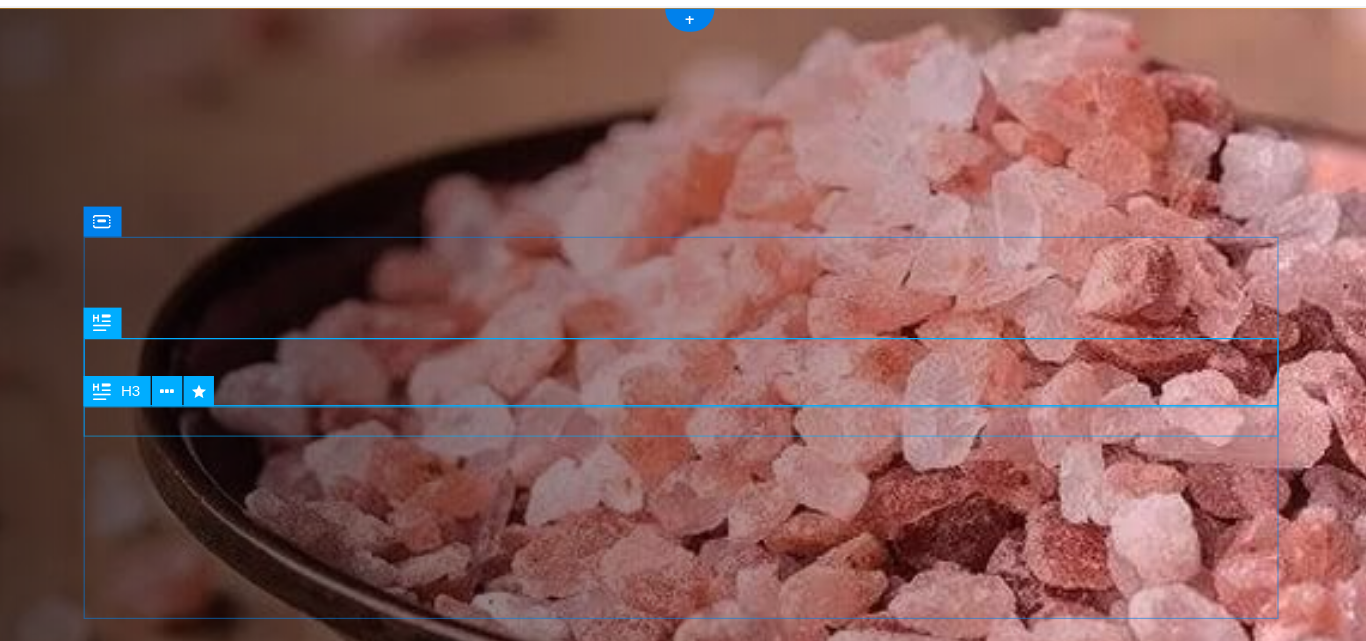 click on "Your professional Partner in [GEOGRAPHIC_DATA]." at bounding box center [519, 942] 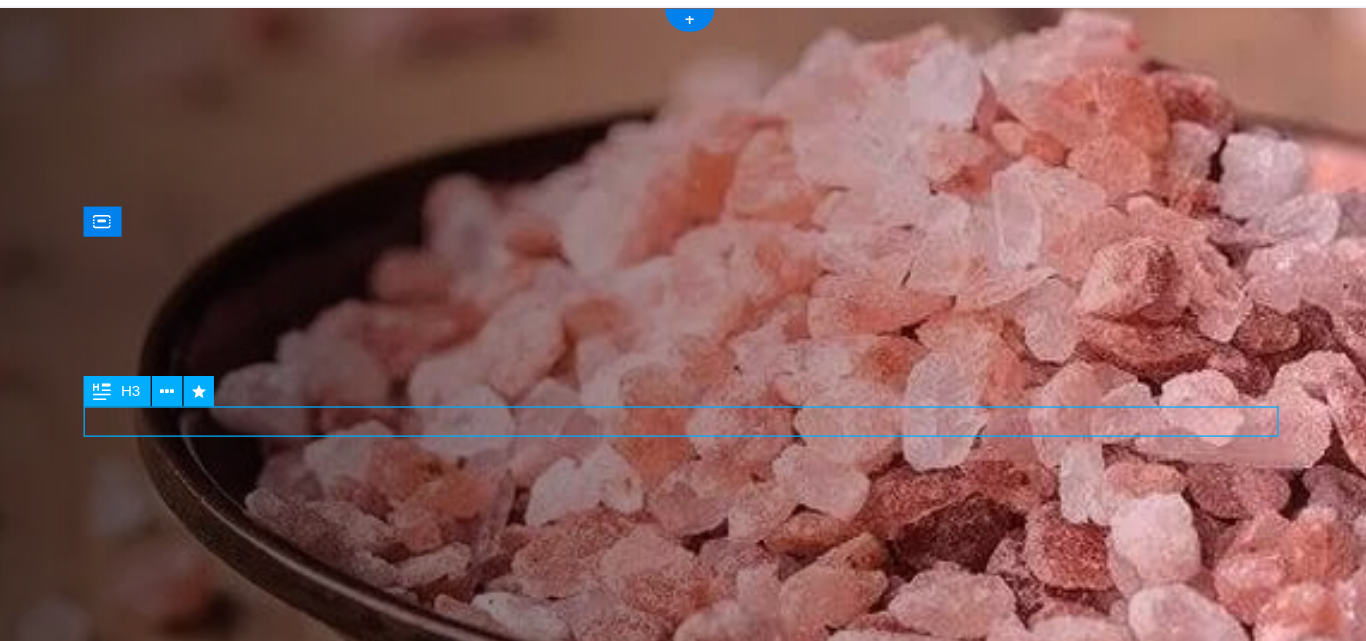 drag, startPoint x: 741, startPoint y: 323, endPoint x: 429, endPoint y: 316, distance: 312.07852 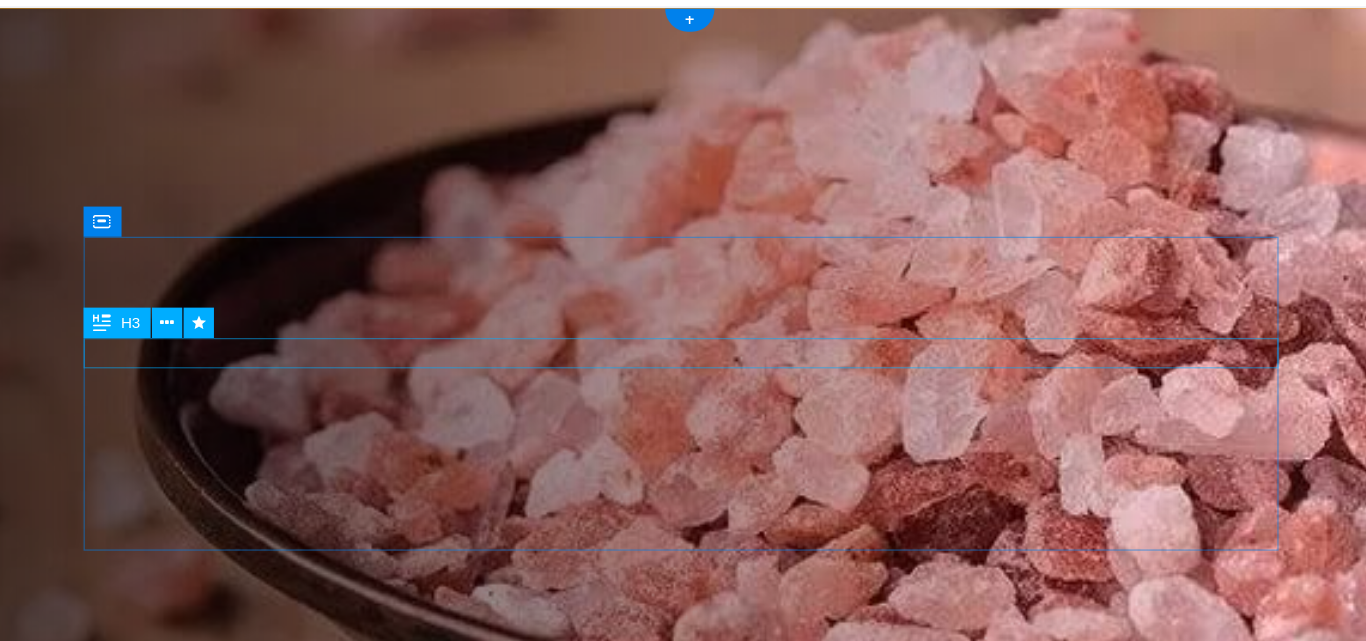 click on "Your professional Partner in [GEOGRAPHIC_DATA]." at bounding box center [519, 875] 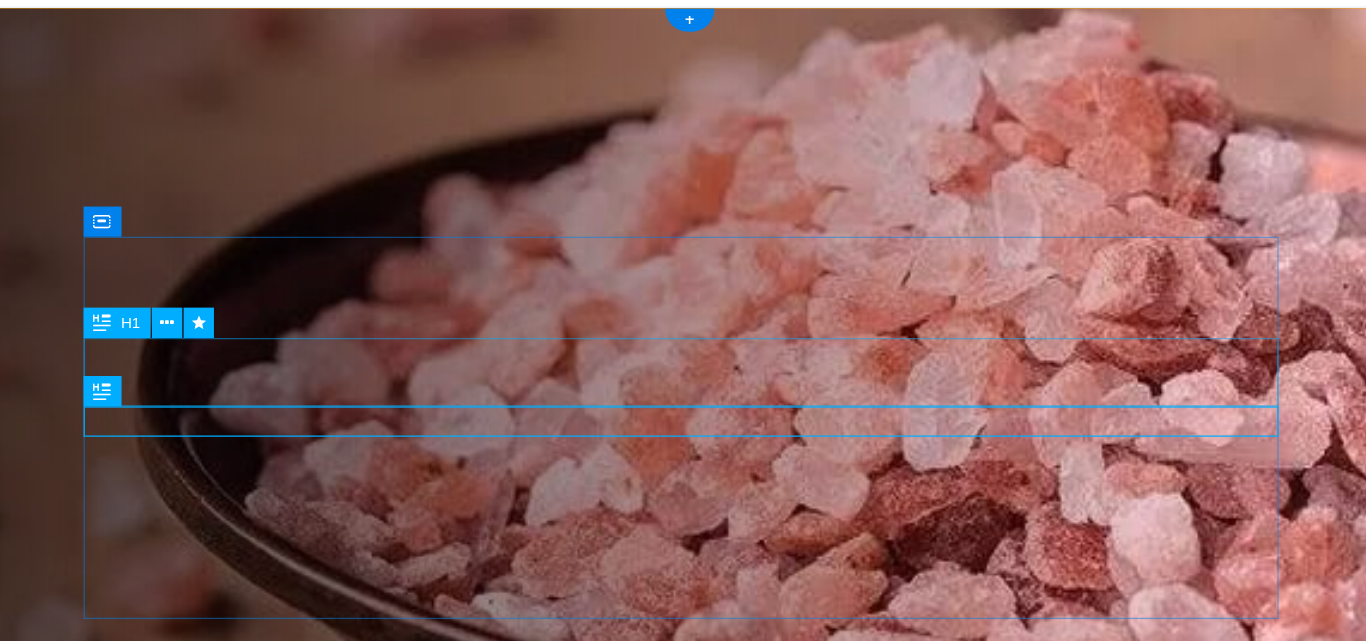 click on "Himaliyan pink salt" at bounding box center (519, 903) 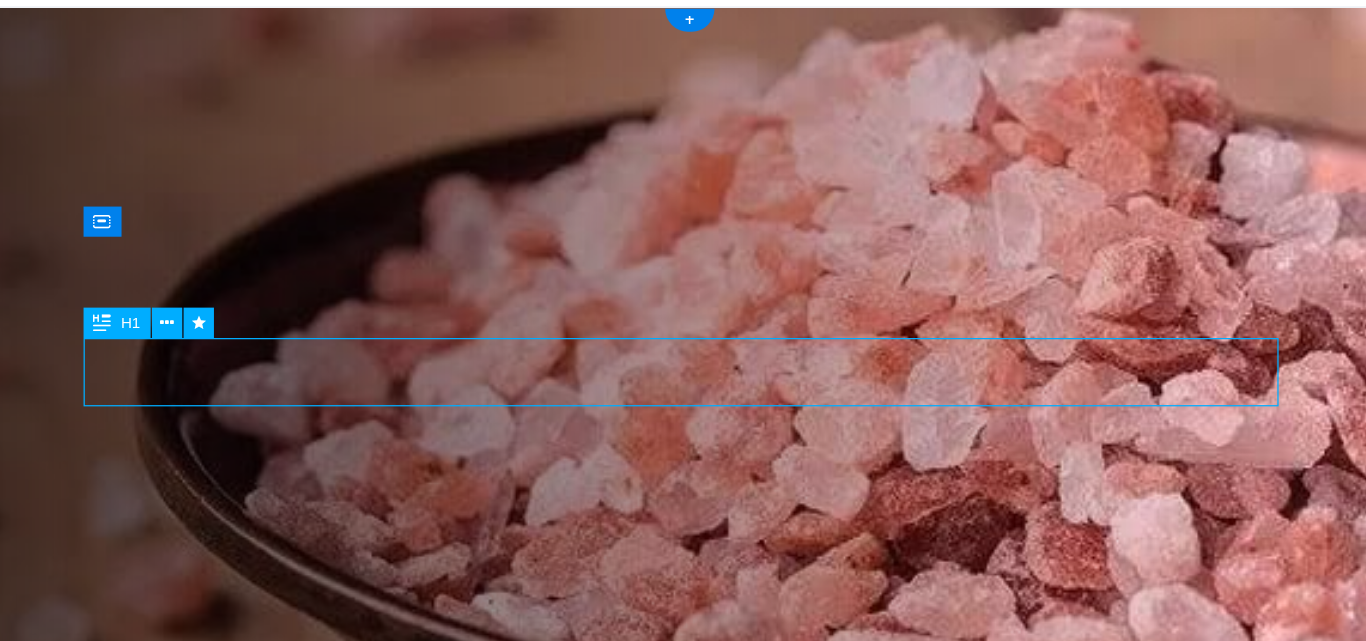 click on "Himaliyan pink salt" at bounding box center (519, 903) 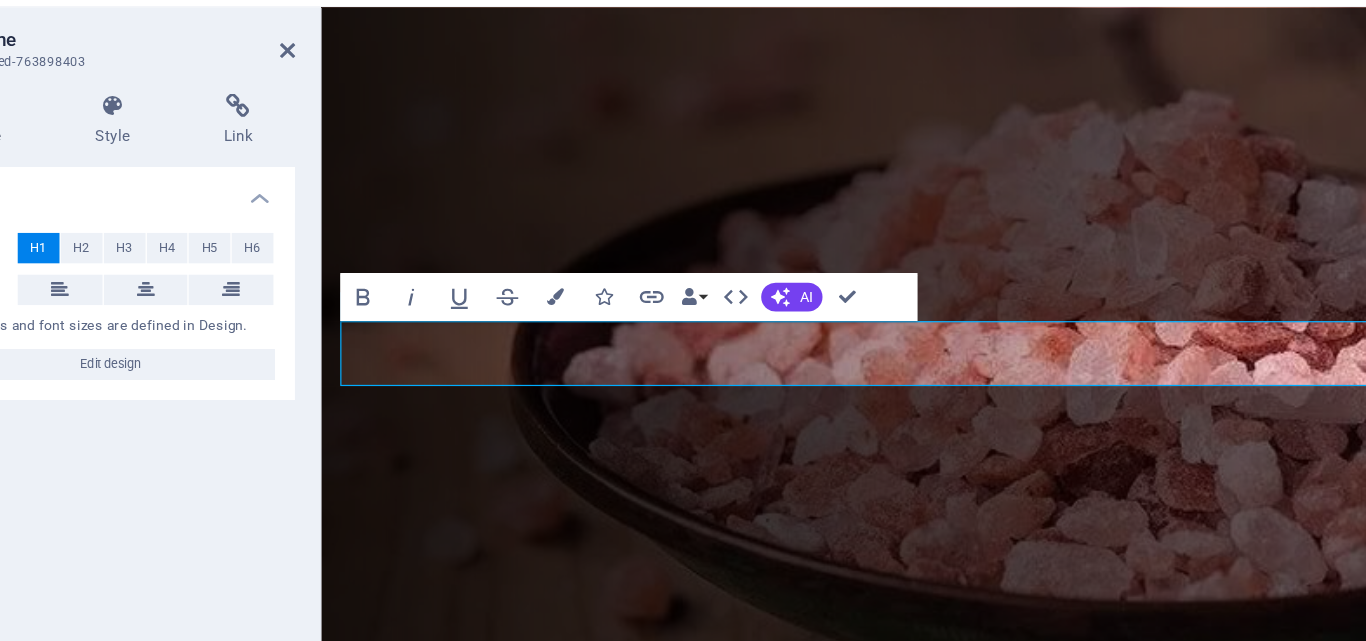 click on "Settings" at bounding box center (253, 194) 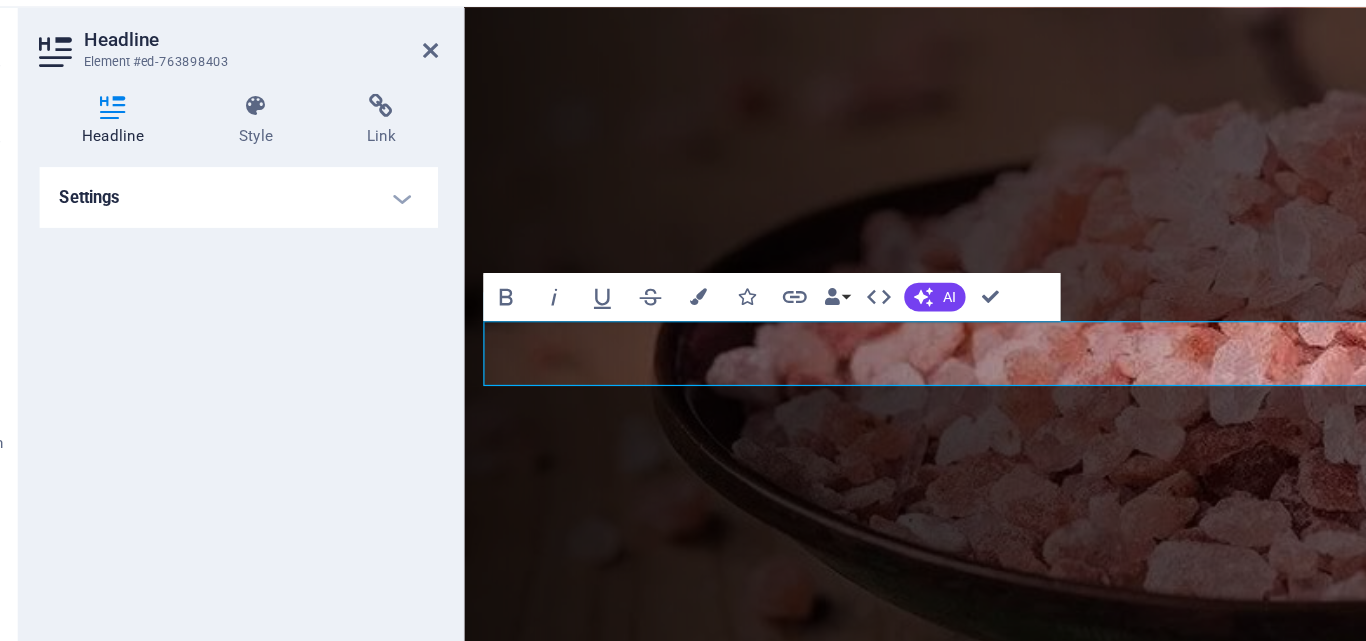 click on "Headline" at bounding box center (158, 139) 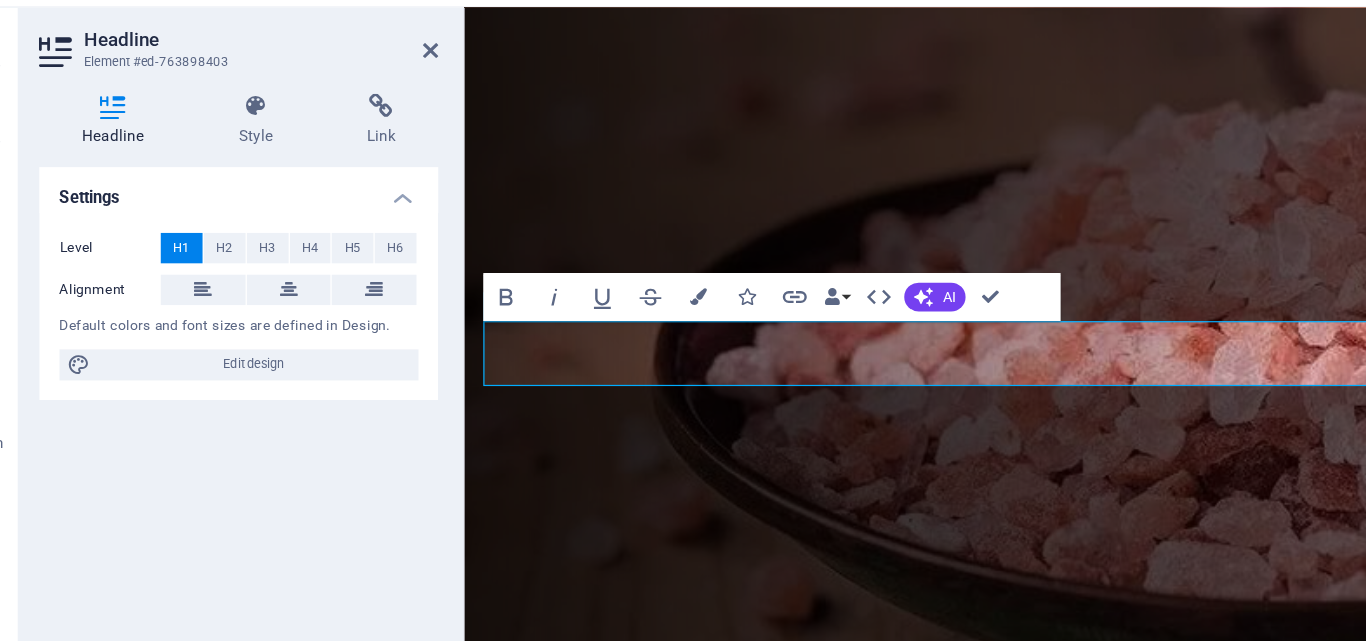click on "Level H1 H2 H3 H4 H5 H6 Alignment Default colors and font sizes are defined in Design. Edit design" at bounding box center (253, 286) 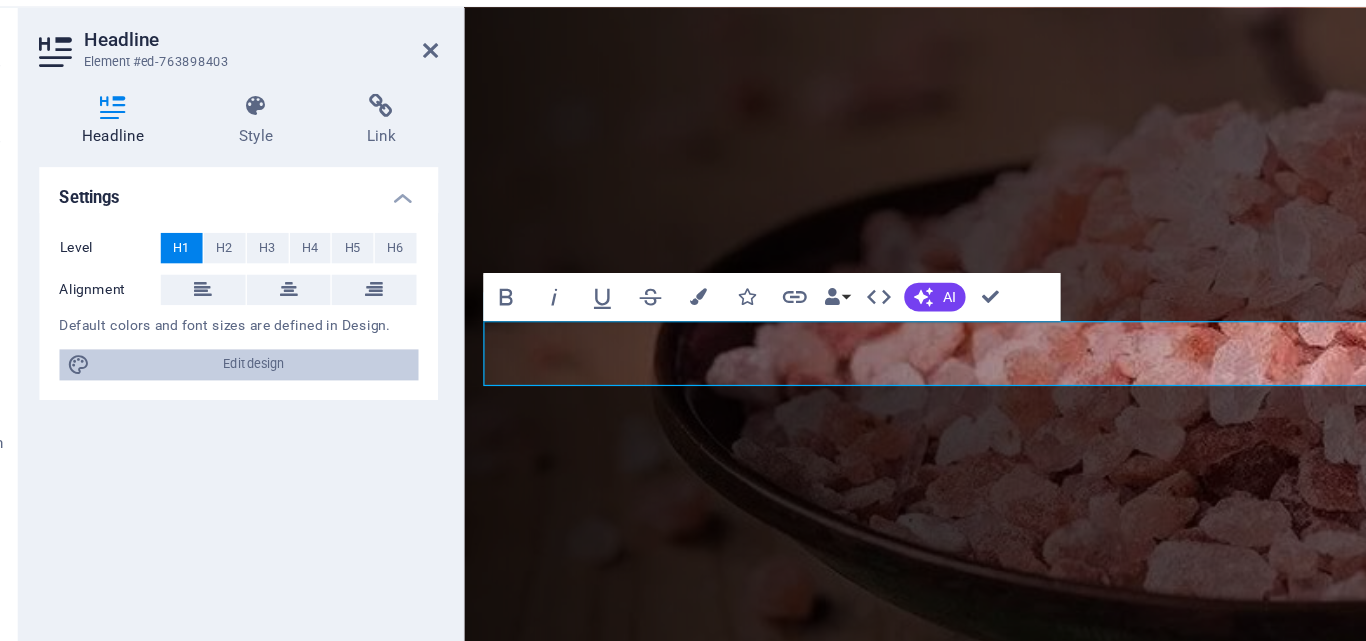 click on "Edit design" at bounding box center [253, 332] 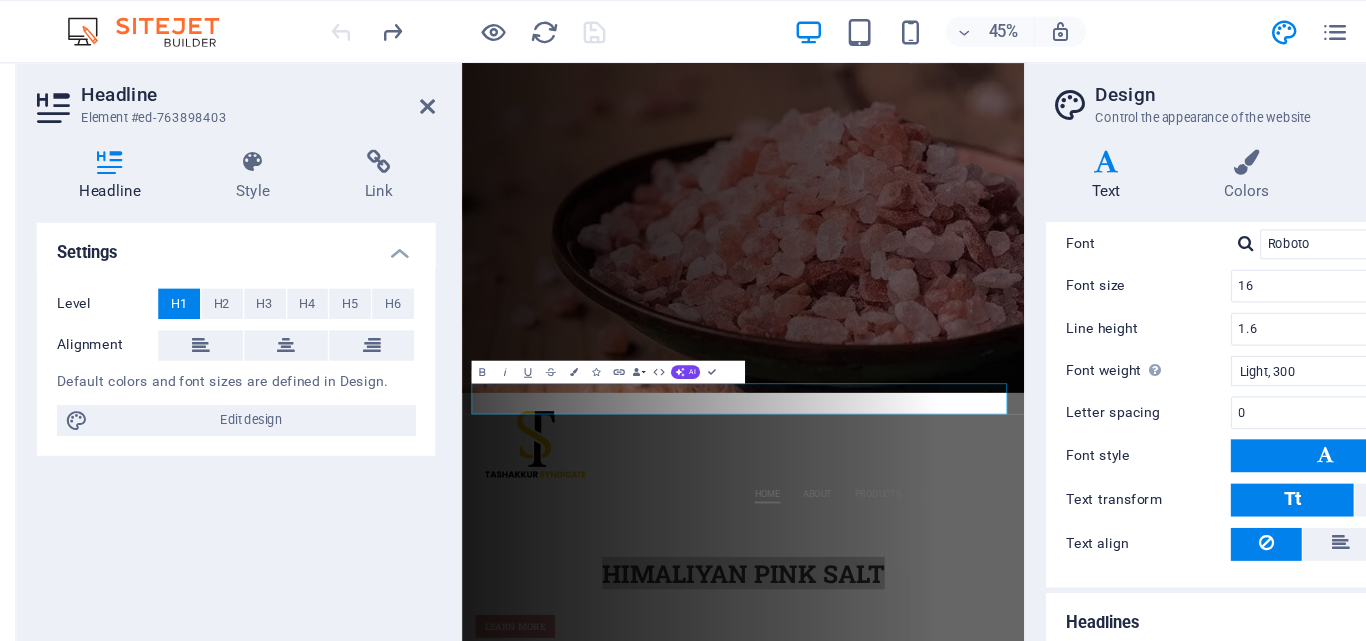 scroll, scrollTop: 119, scrollLeft: 0, axis: vertical 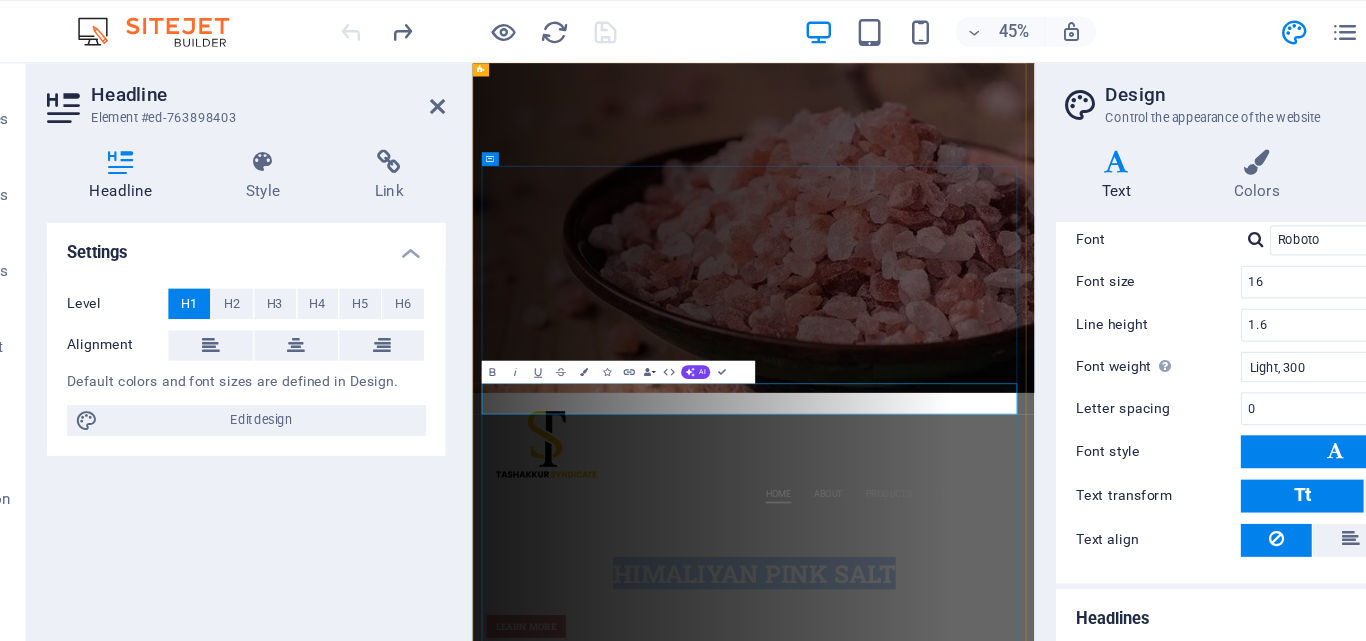 click on "Himaliyan pink salt" at bounding box center (966, 958) 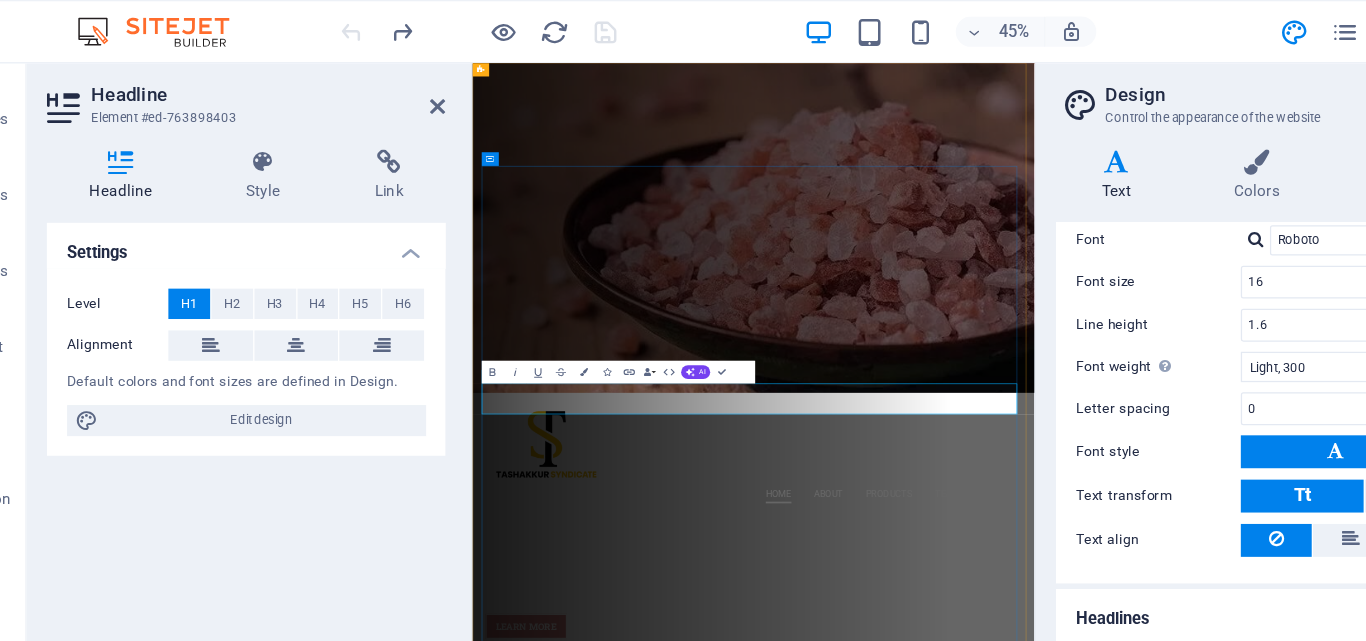 click on "Himaliyan pink salt" at bounding box center (966, 959) 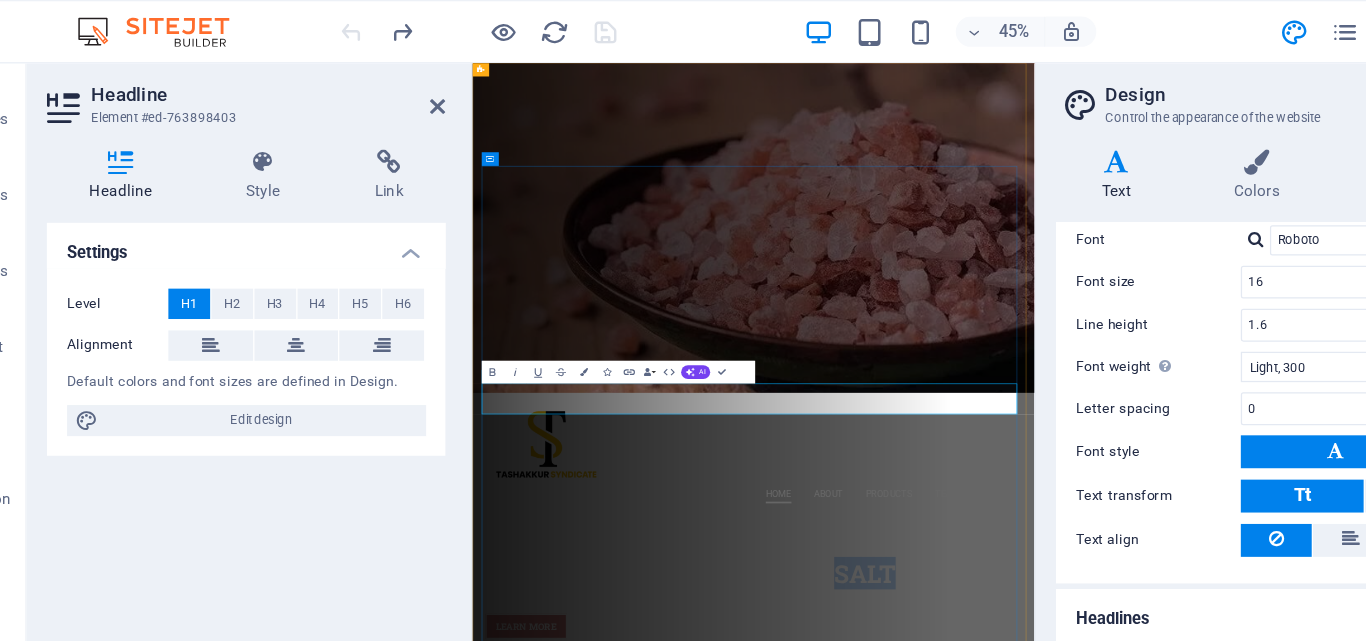 click on "Himaliyan pink salt" at bounding box center (966, 959) 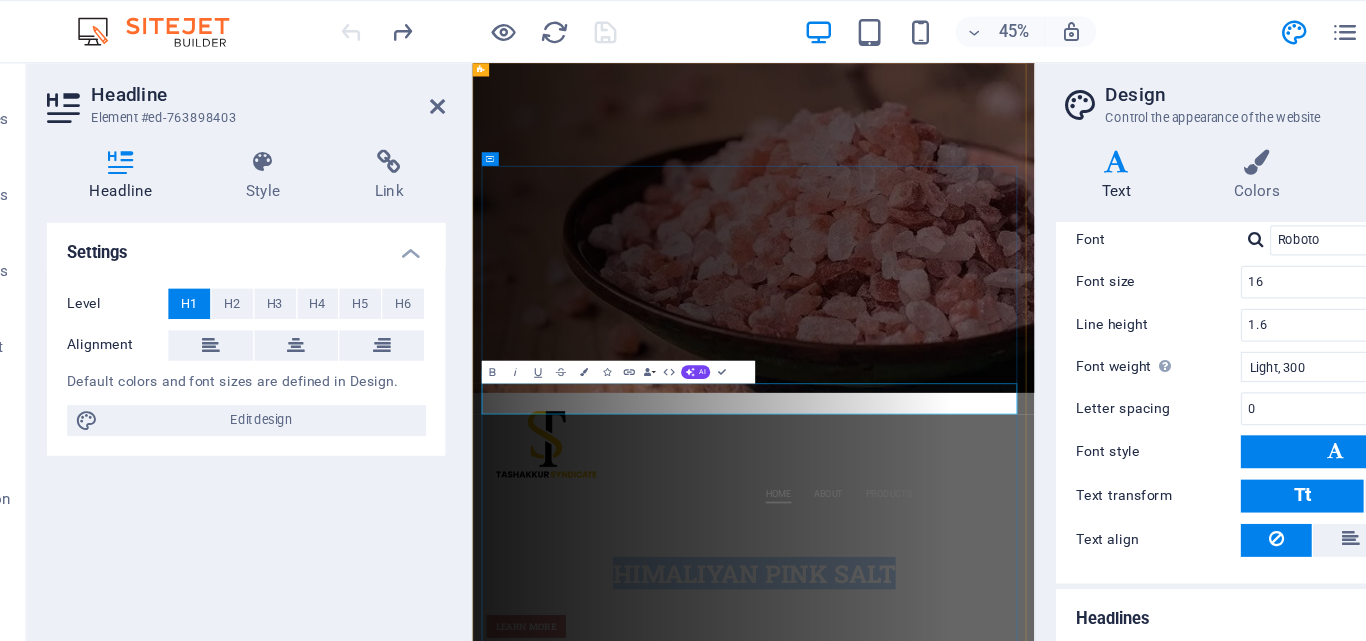 click on "Himaliyan pink salt" at bounding box center (966, 959) 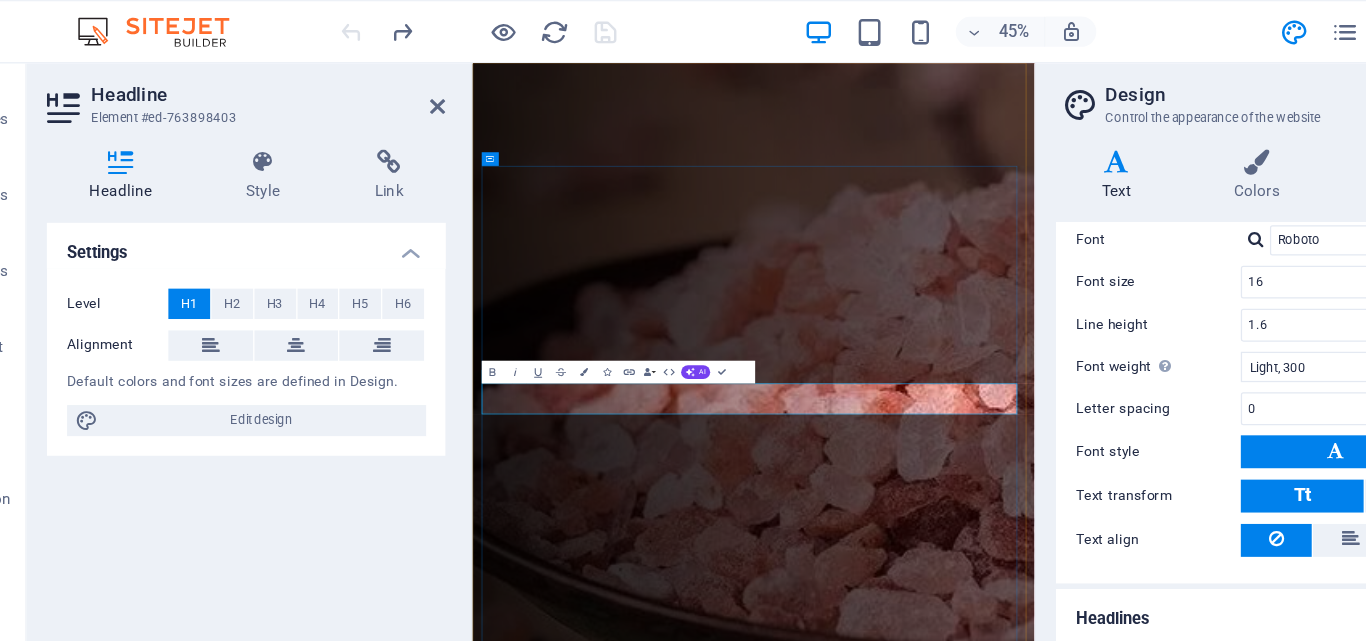 click on "​" at bounding box center (966, 1622) 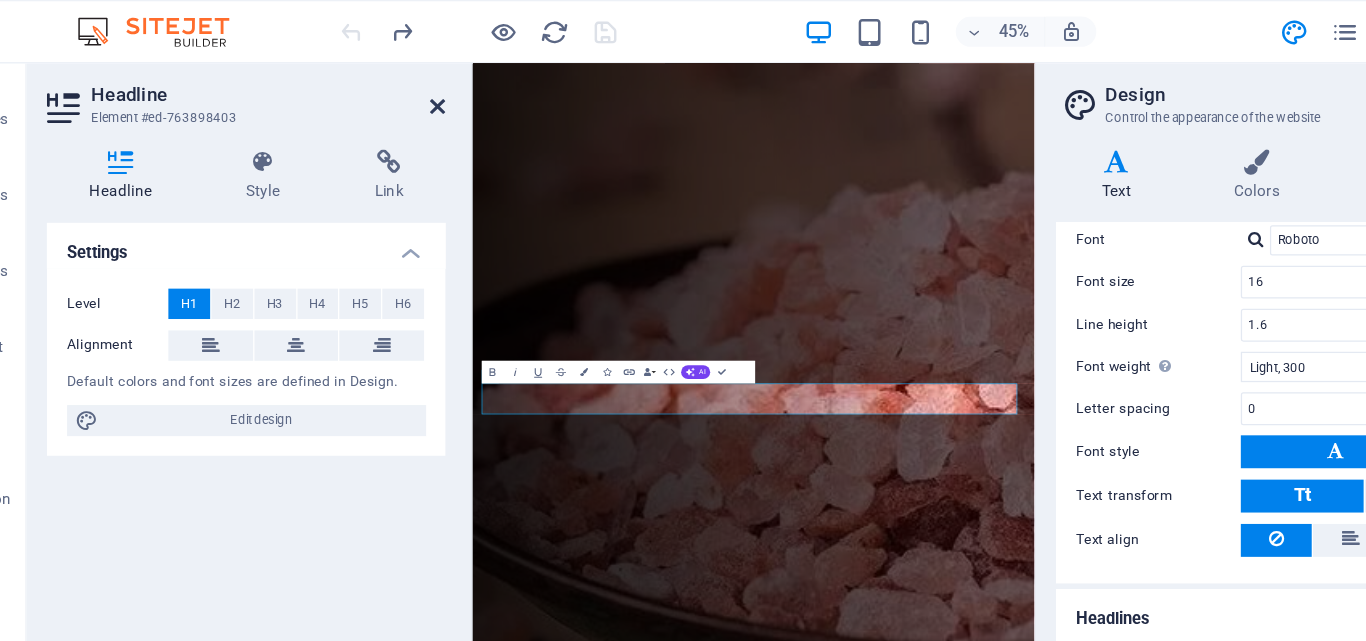 click at bounding box center [405, 84] 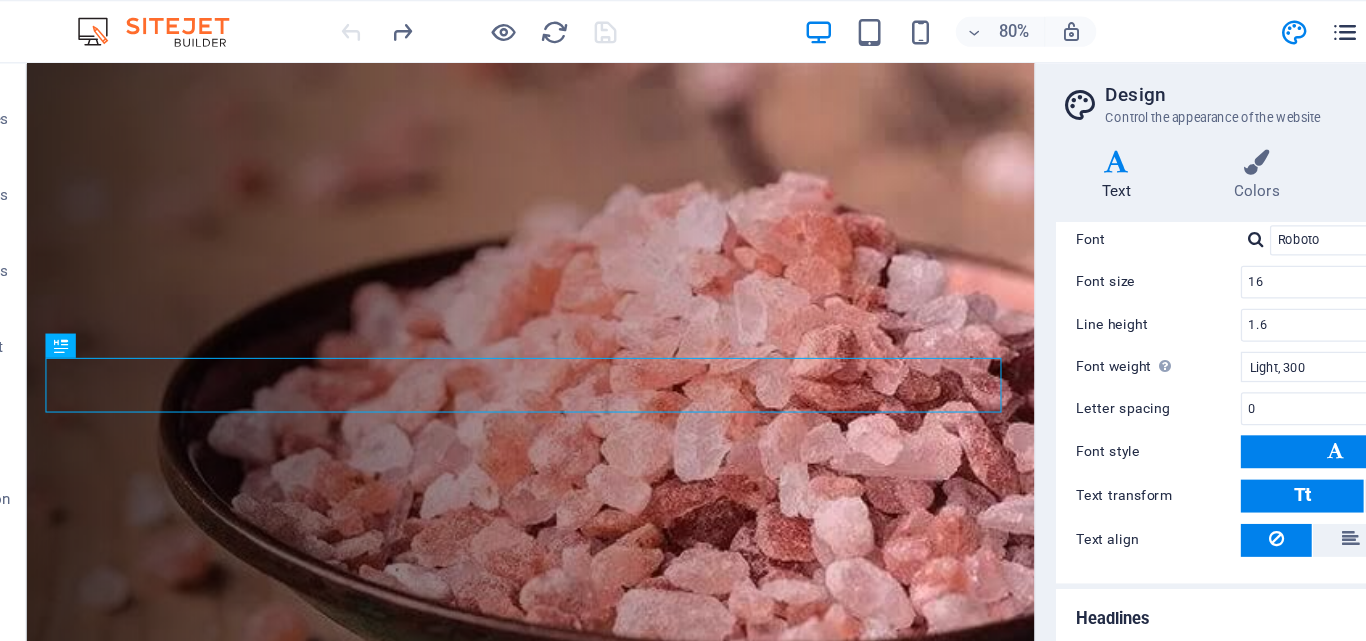 click at bounding box center (1121, 25) 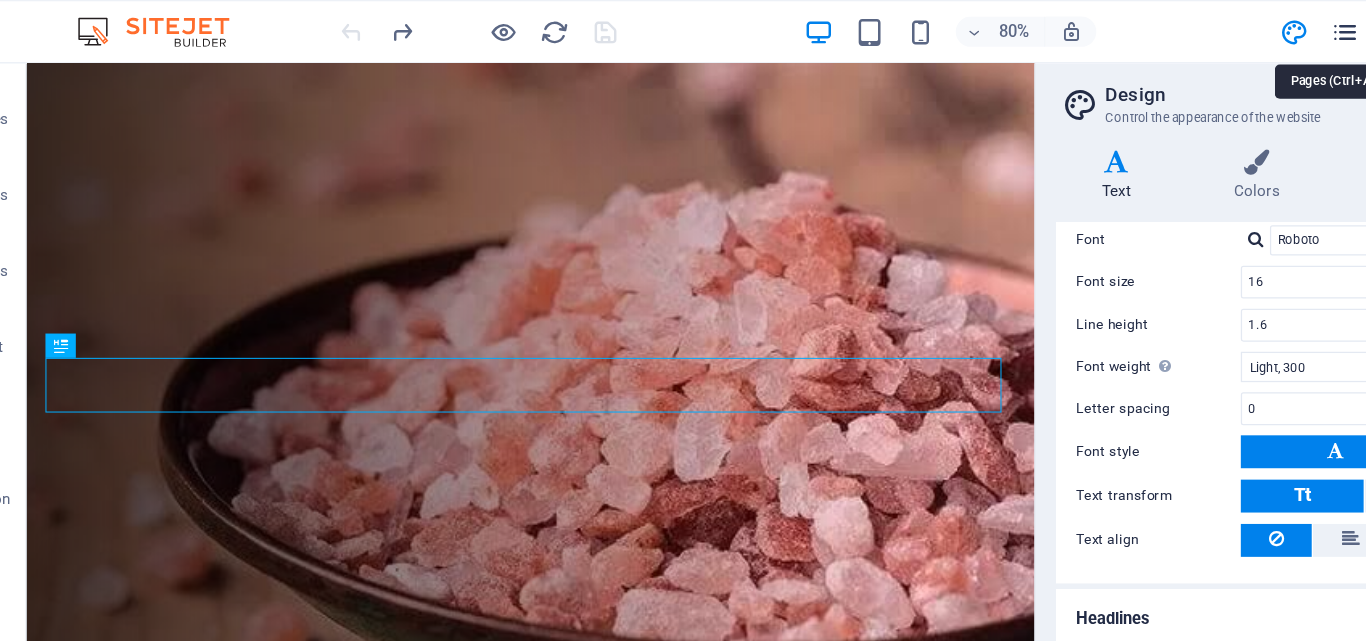 click at bounding box center [1121, 25] 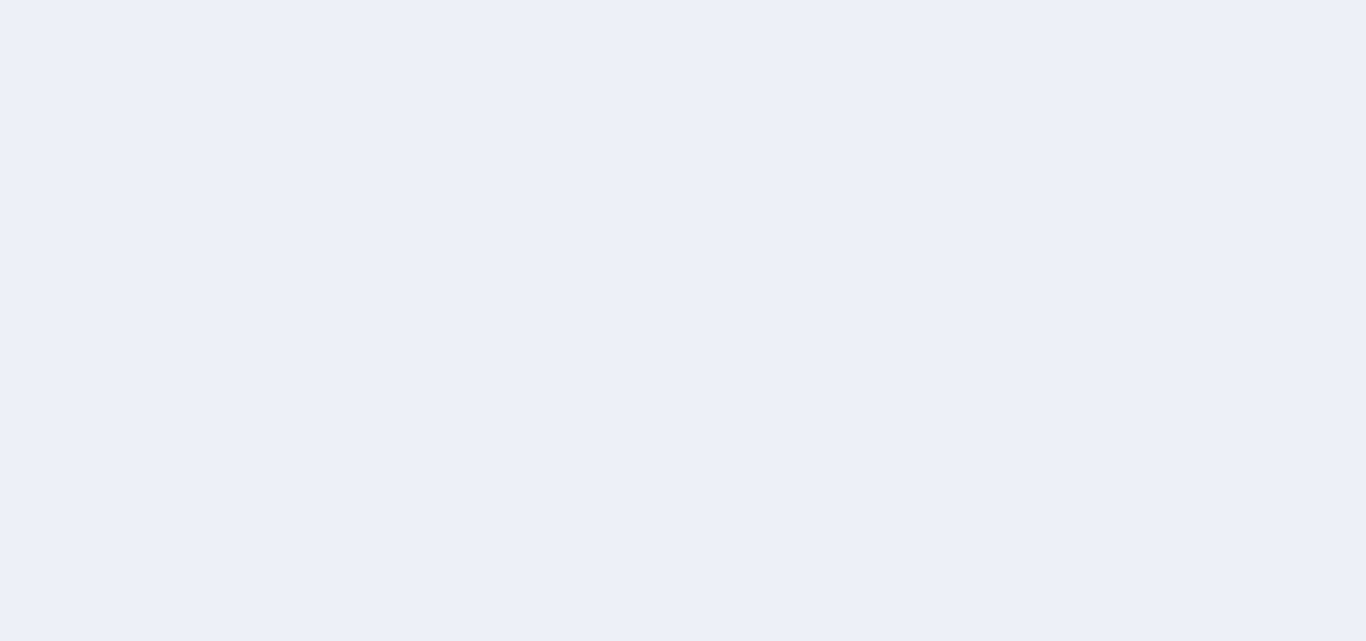 scroll, scrollTop: 0, scrollLeft: 0, axis: both 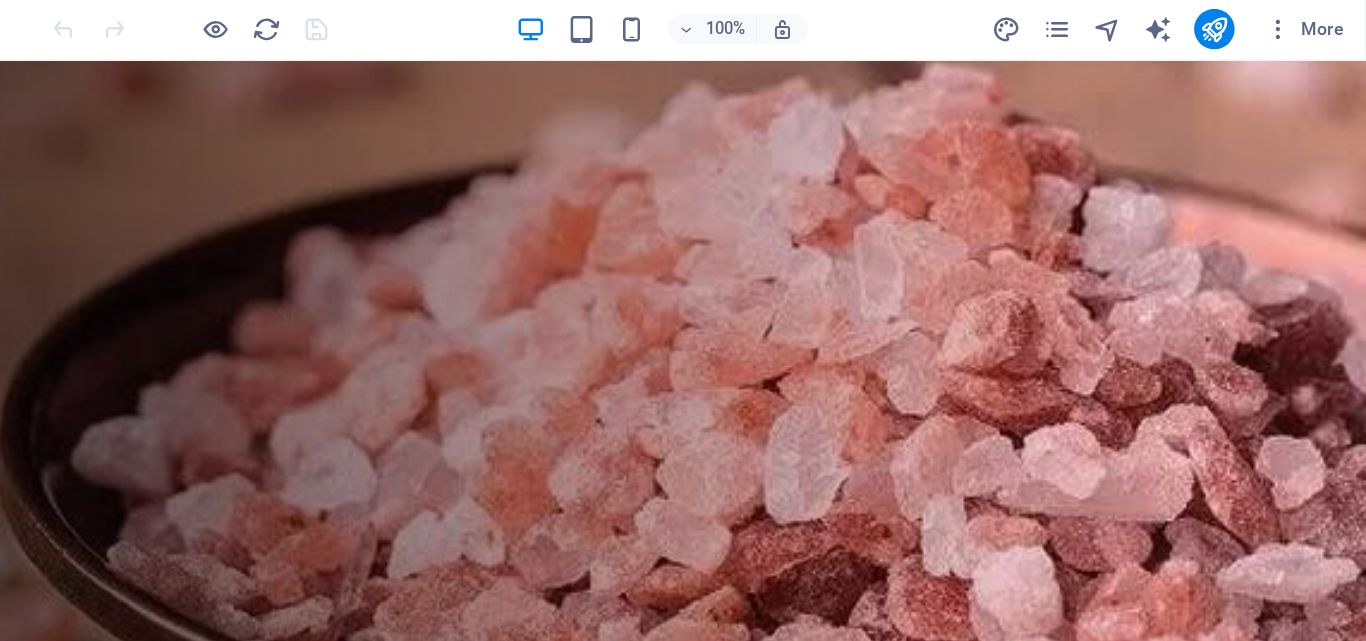 click on "100%" at bounding box center (809, 25) 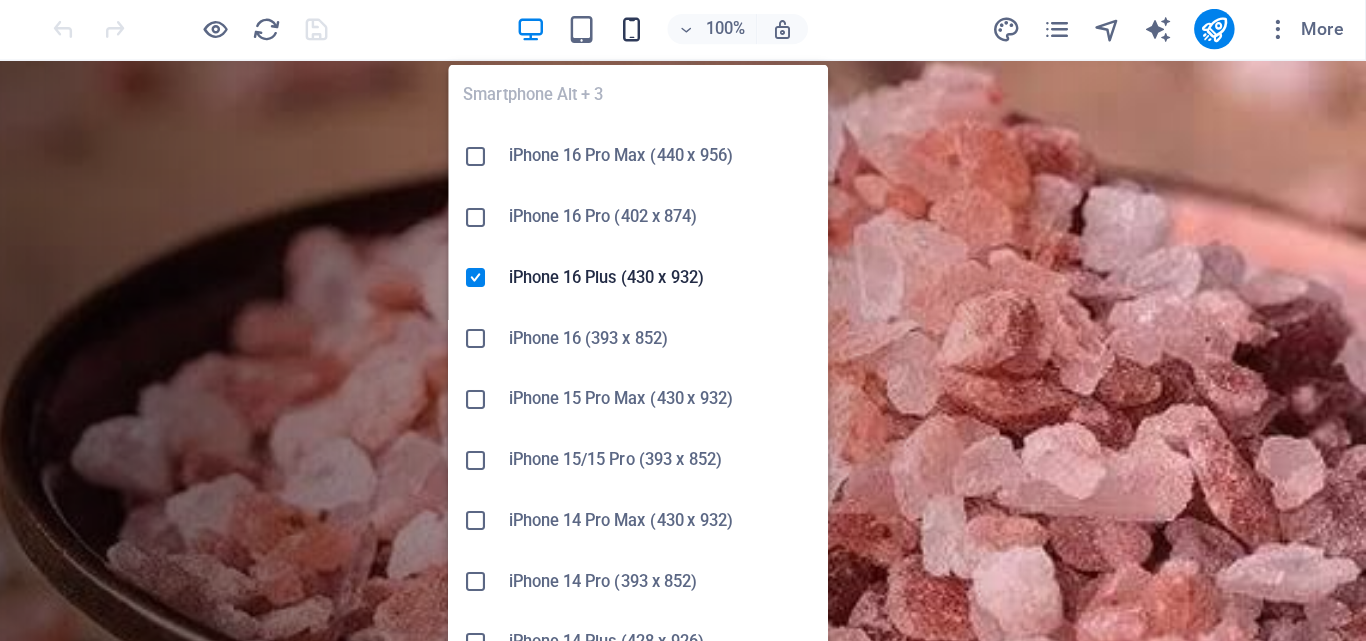 click at bounding box center (785, 25) 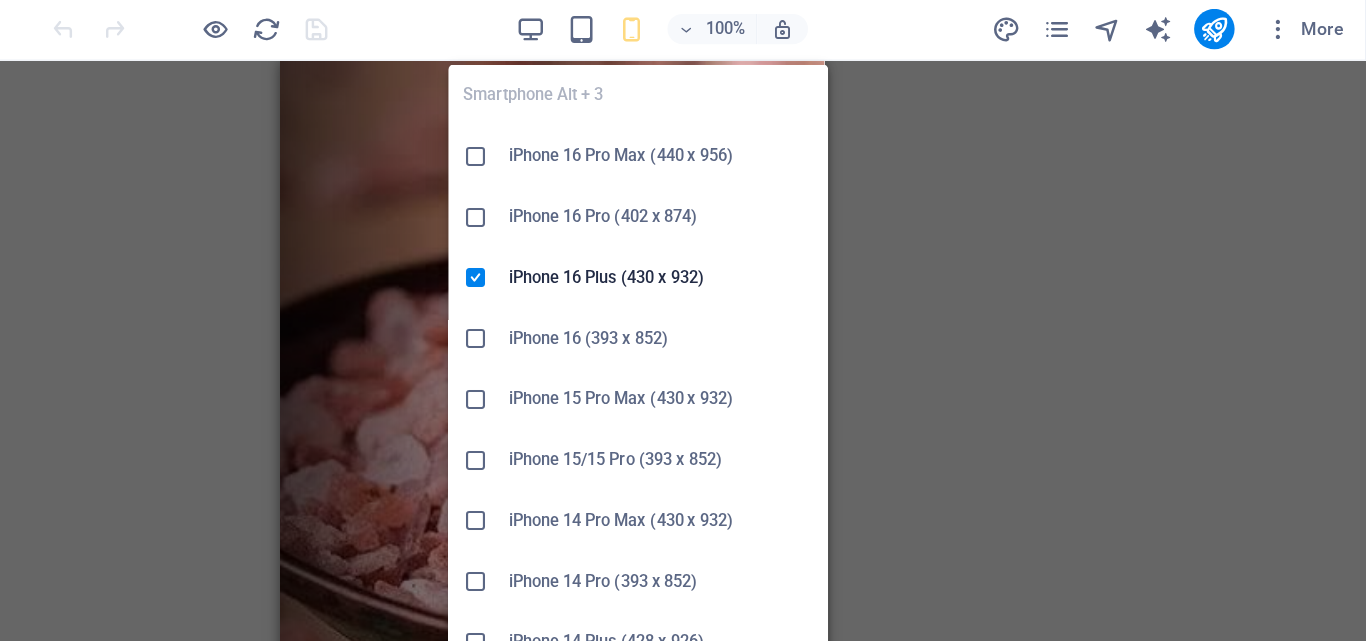click at bounding box center (785, 25) 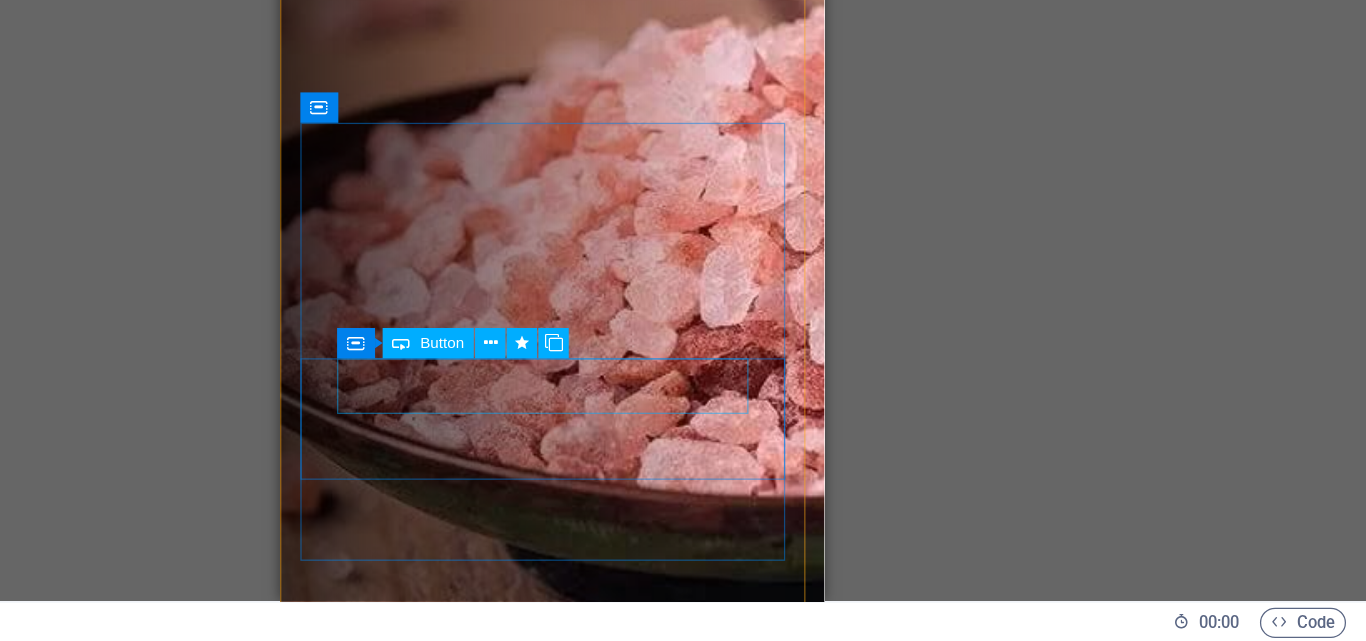 click on "Learn more" at bounding box center [465, 841] 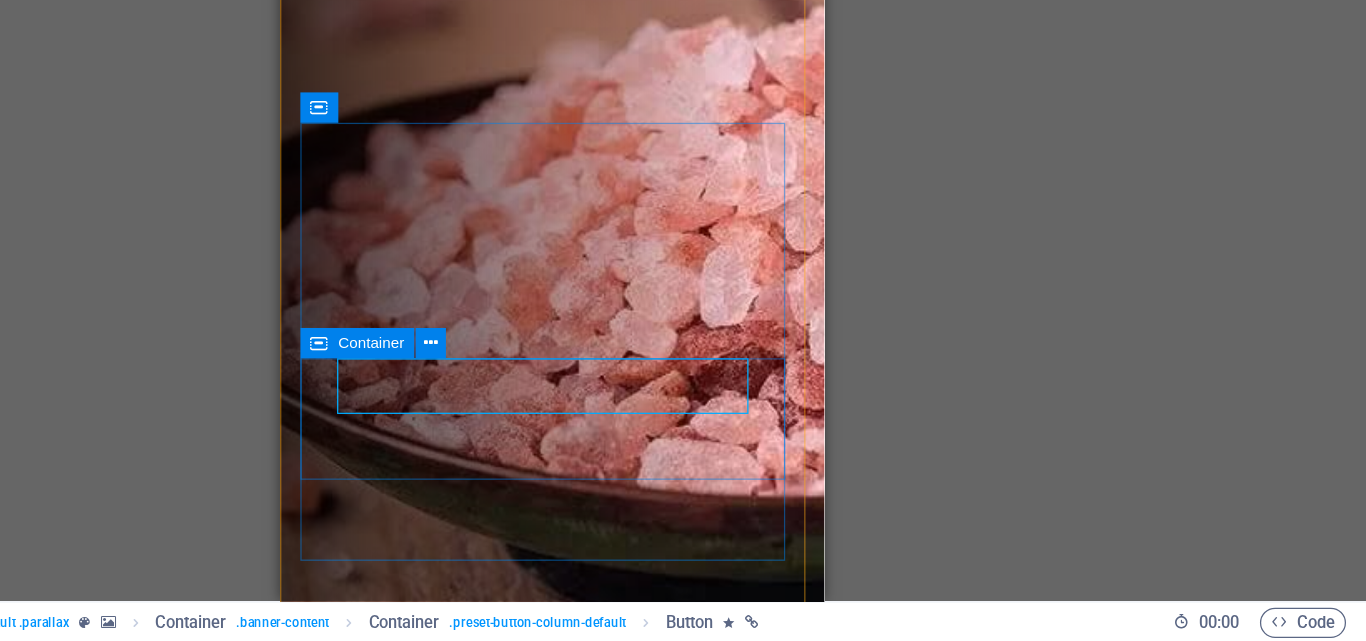 click on "Learn more Our products" at bounding box center [495, 865] 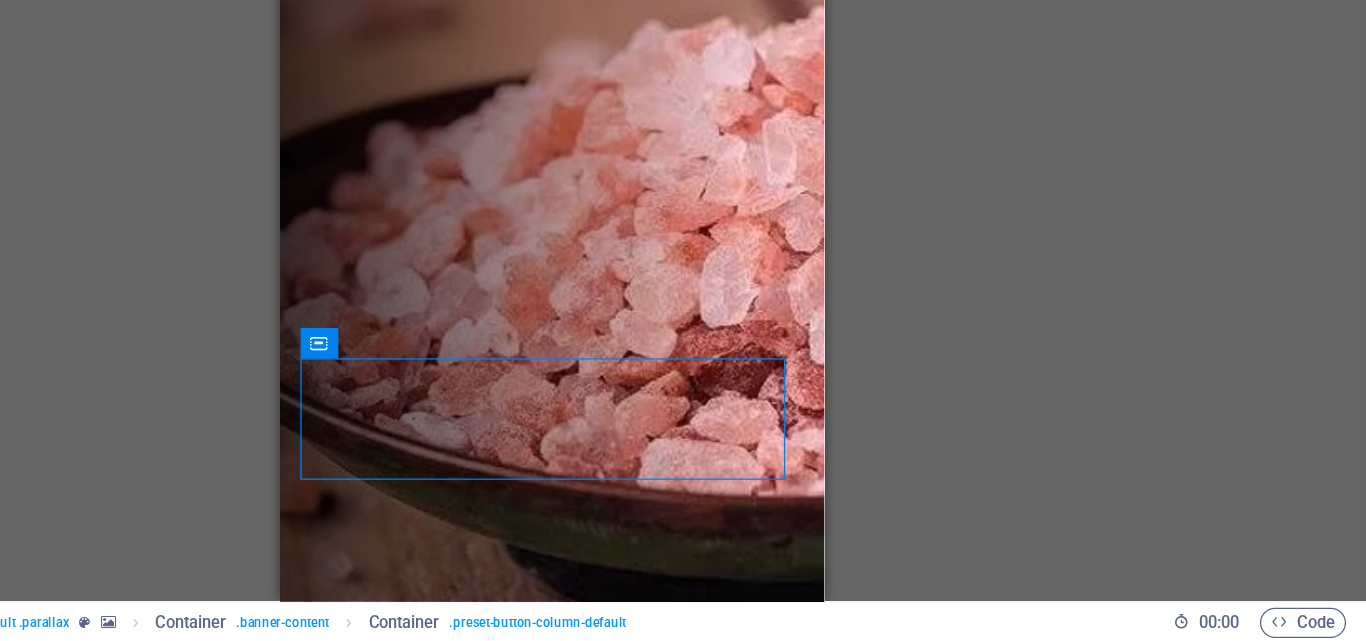 click at bounding box center (495, 183) 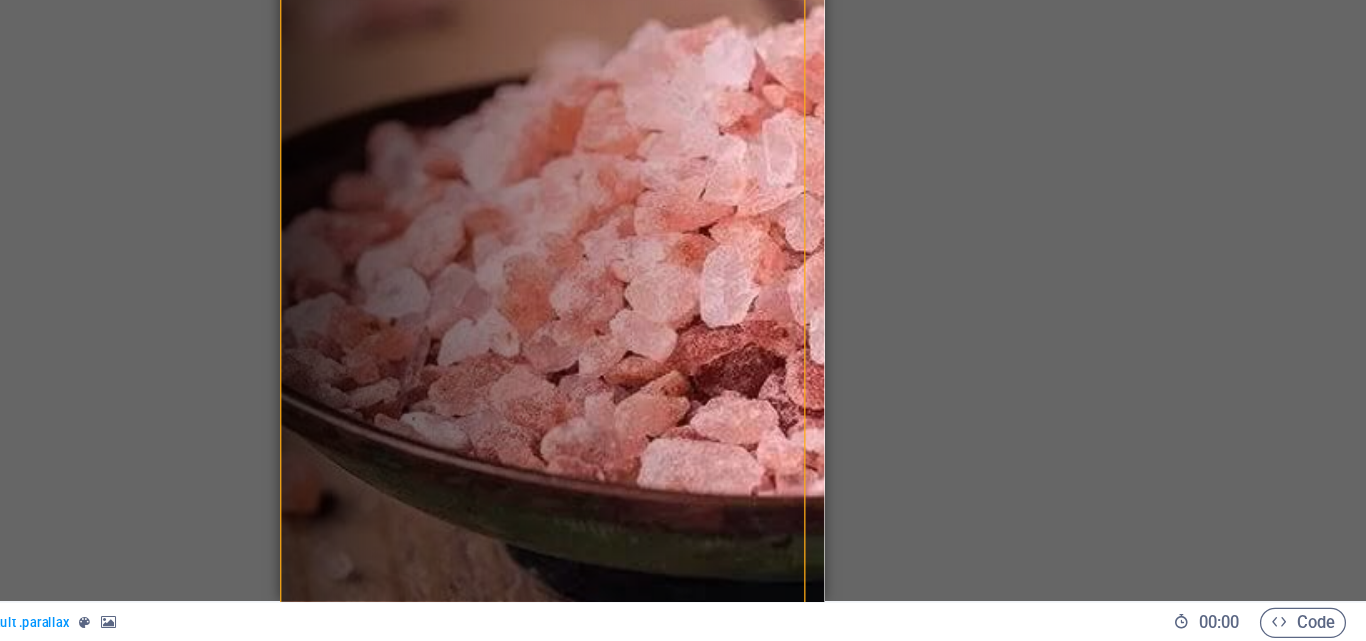 click at bounding box center [495, 183] 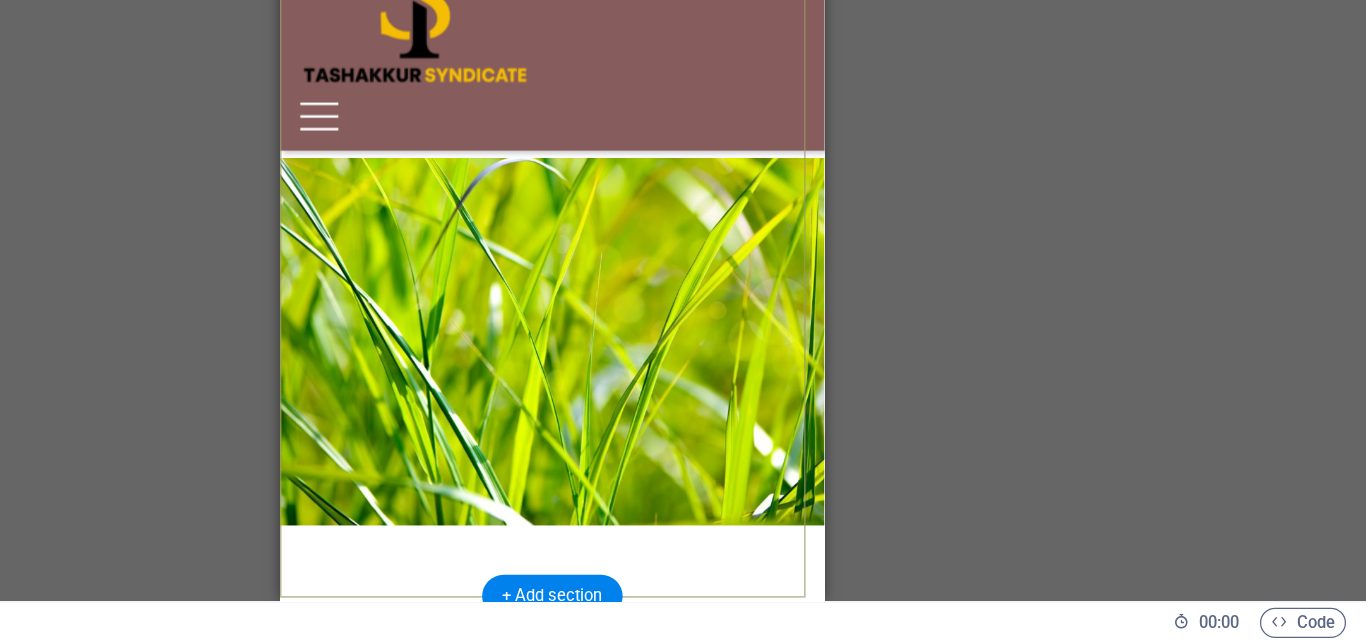 scroll, scrollTop: 5157, scrollLeft: 0, axis: vertical 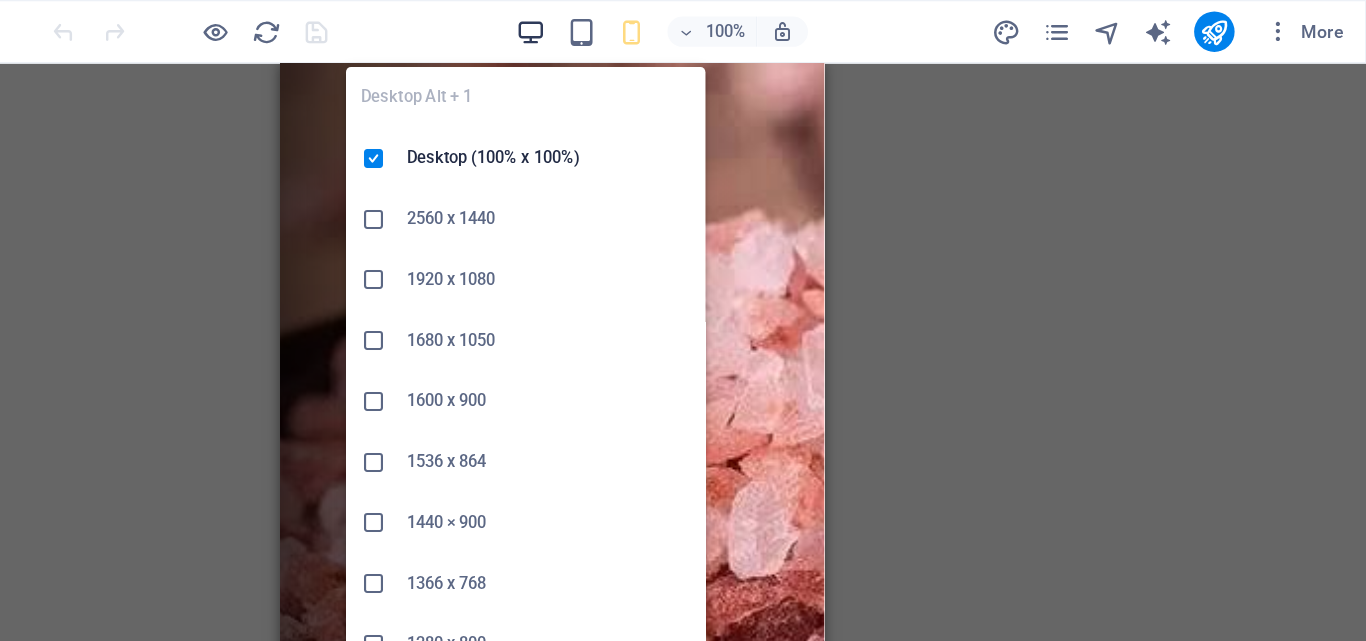 click at bounding box center [705, 25] 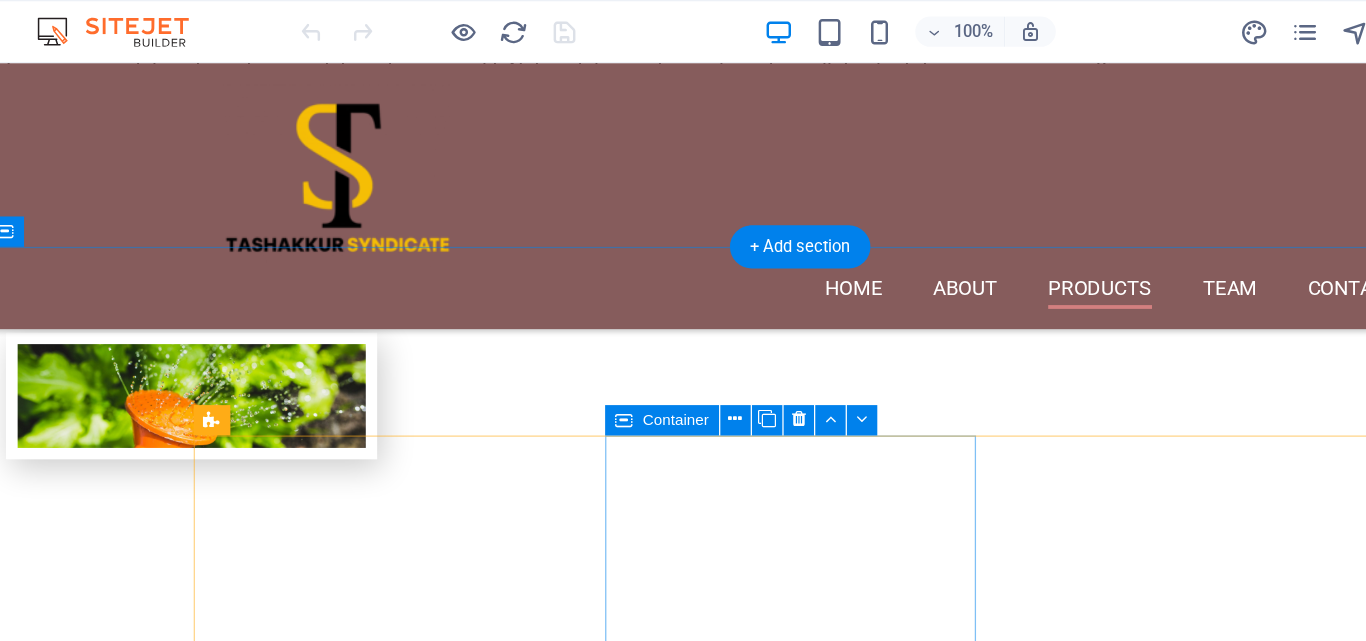 scroll, scrollTop: 1825, scrollLeft: 0, axis: vertical 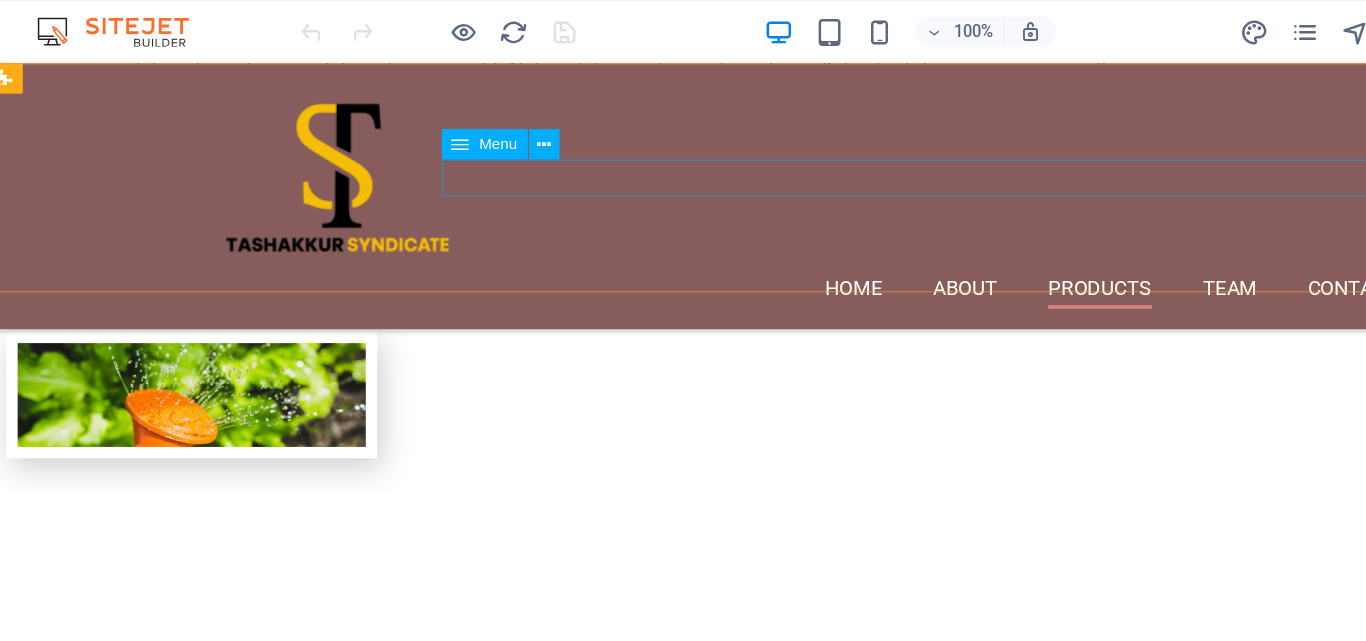 click on "Home About Products Team Contact" at bounding box center [638, 242] 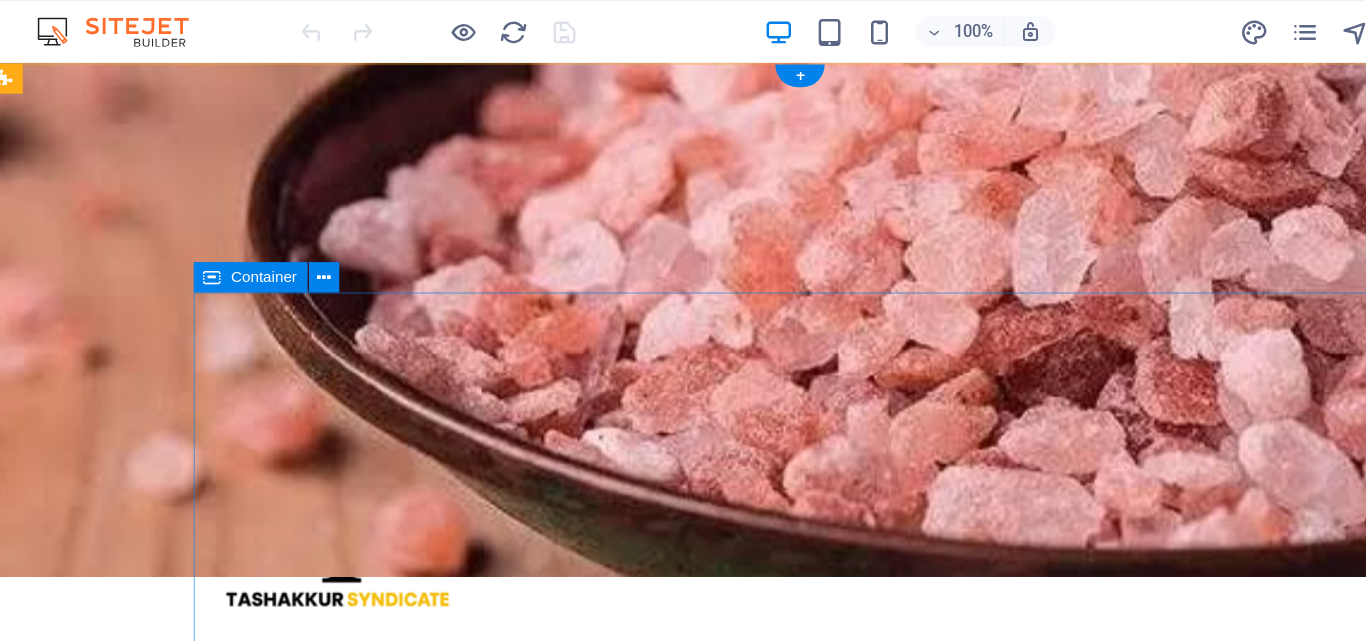 scroll, scrollTop: 0, scrollLeft: 0, axis: both 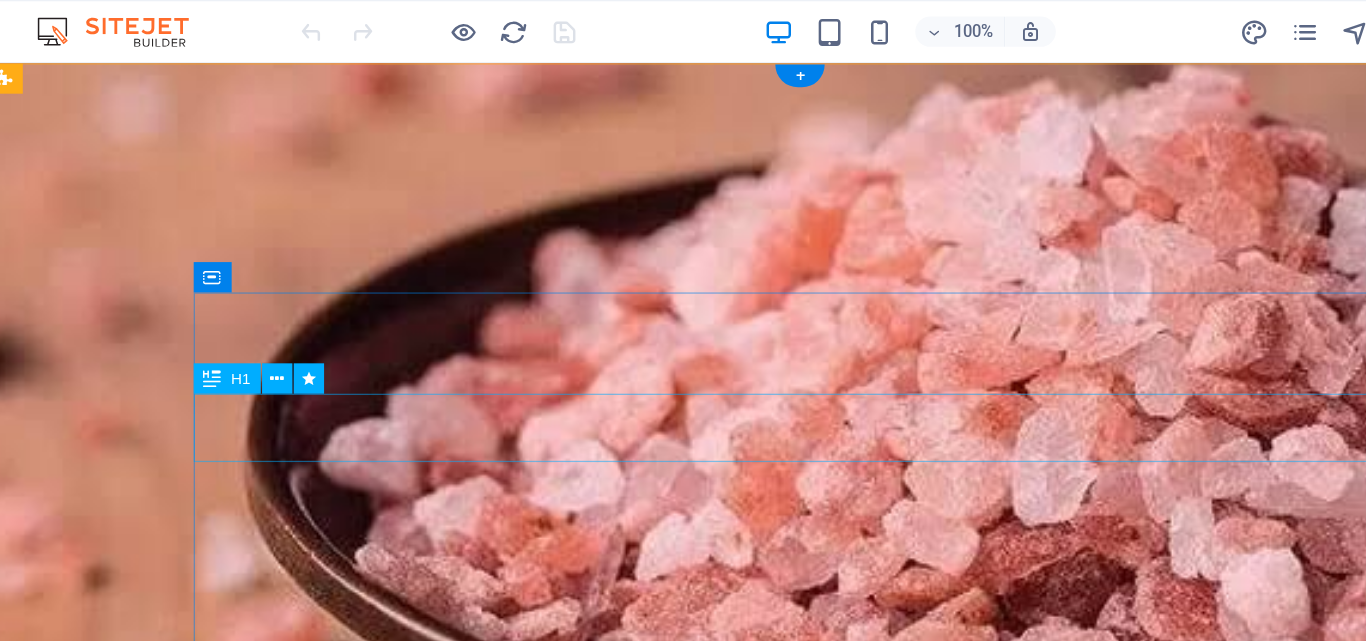 click on "Himaliyan pink salt" at bounding box center (630, 959) 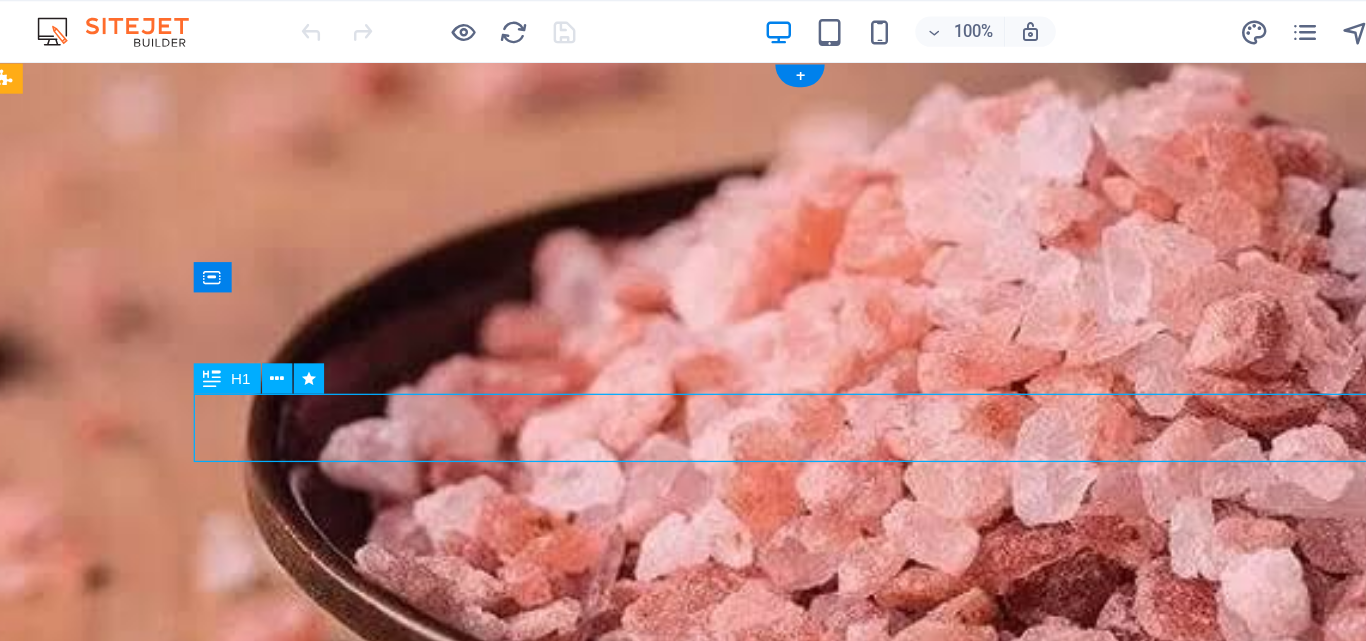 click on "Himaliyan pink salt" at bounding box center (630, 959) 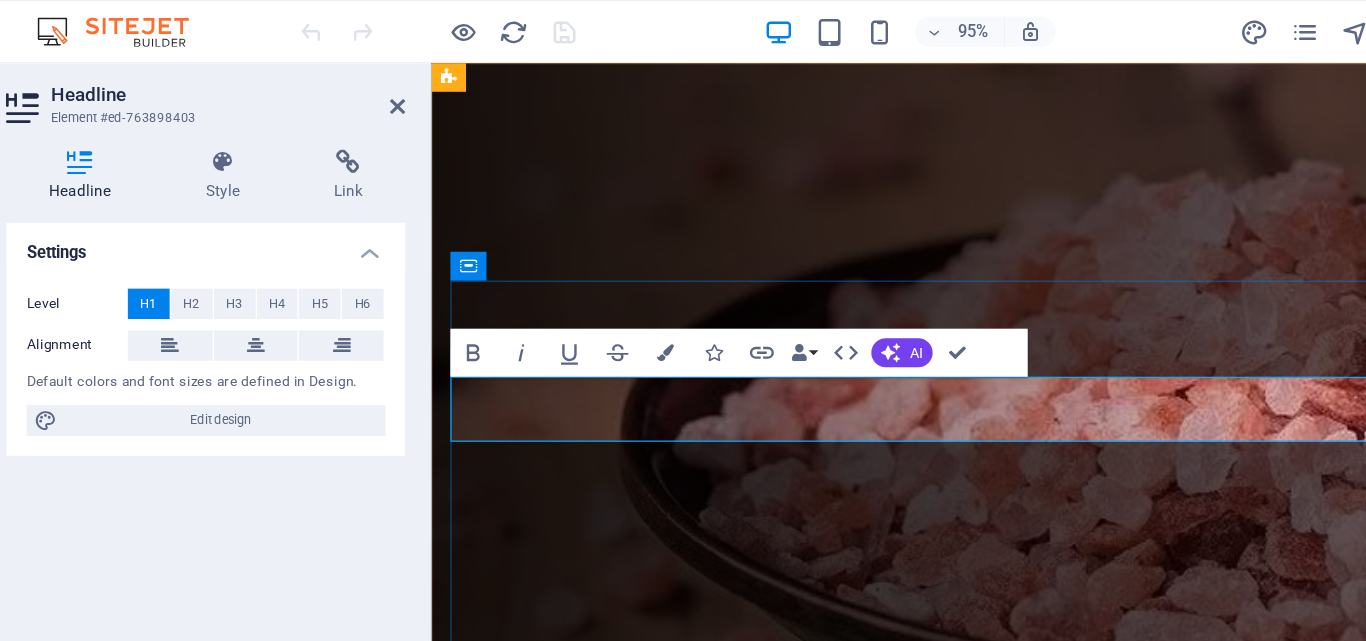type 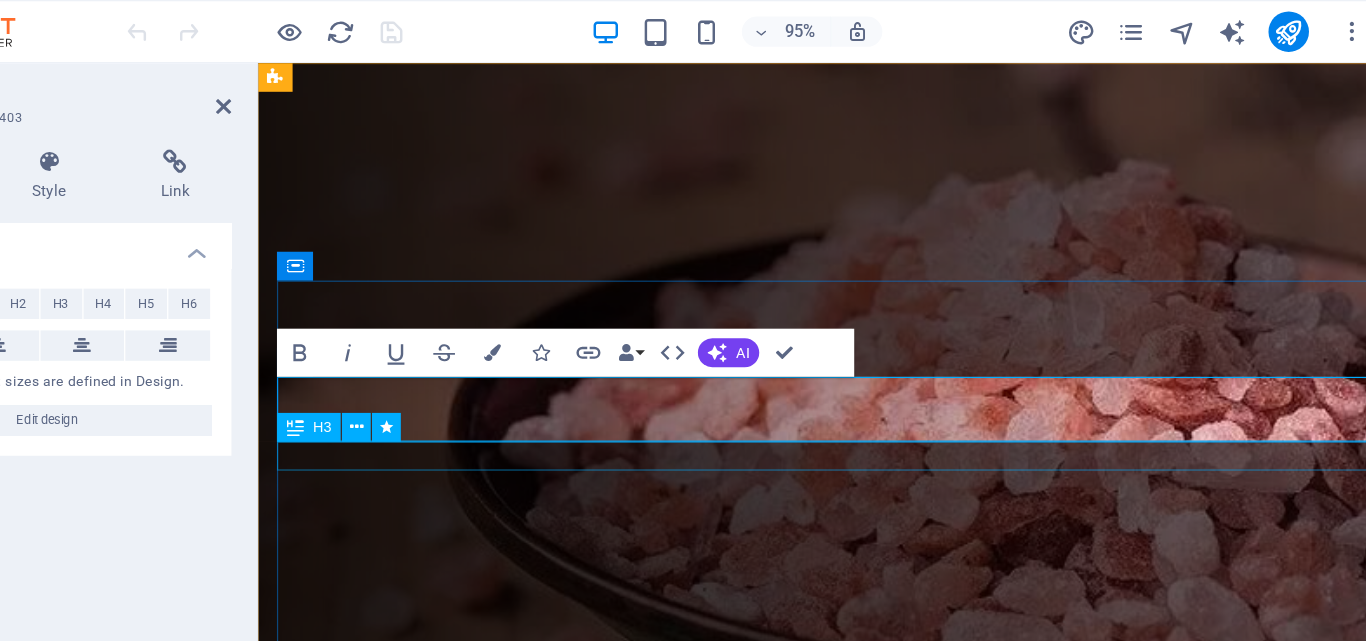 click on "Your professional Partner in [GEOGRAPHIC_DATA]." at bounding box center (750, 1020) 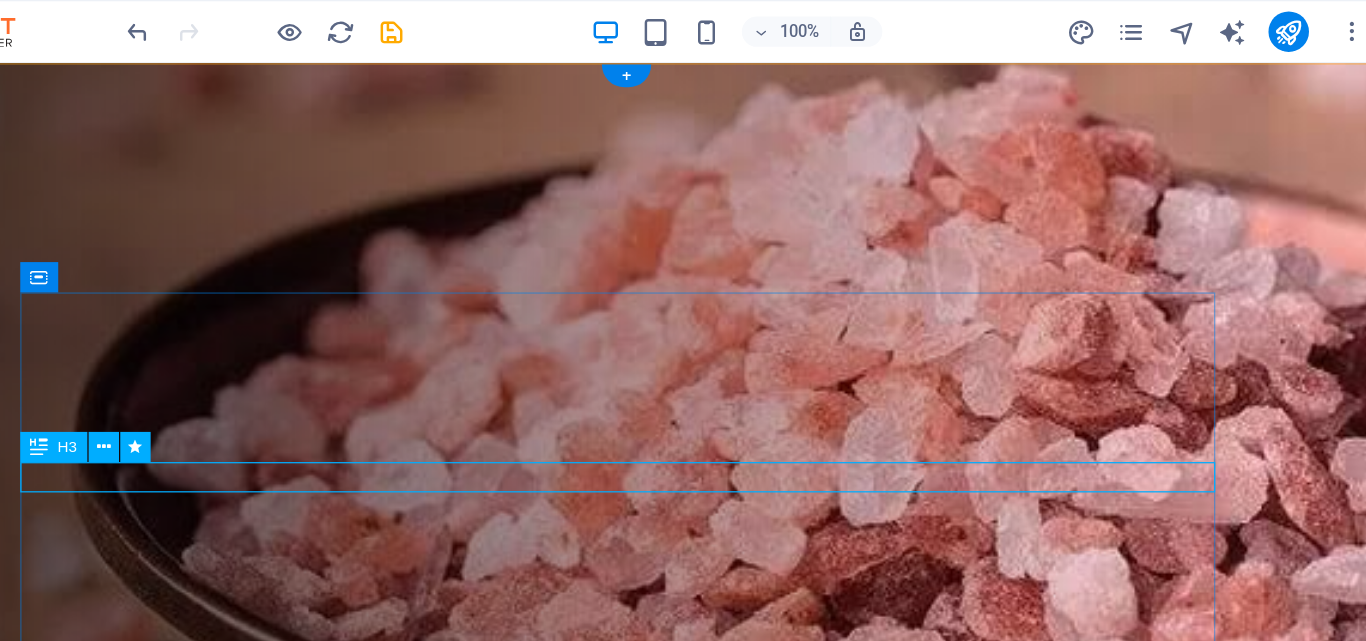 click on "Your professional Partner in [GEOGRAPHIC_DATA]." at bounding box center [456, 998] 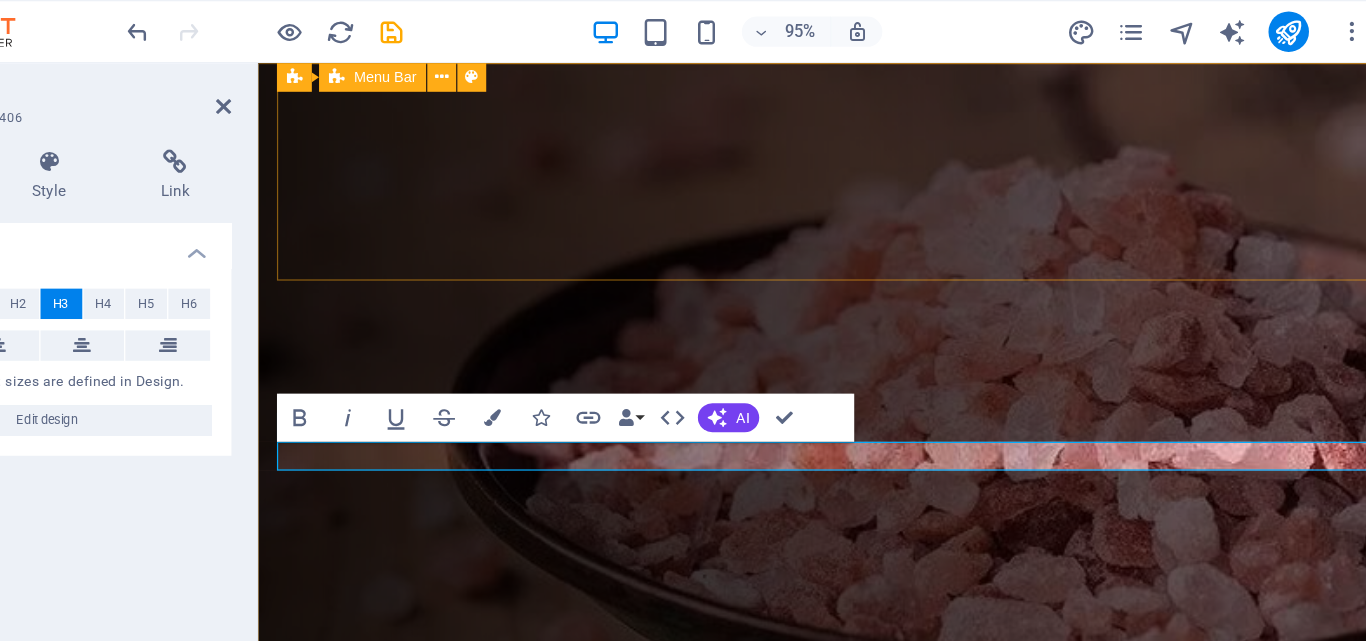 click on "Home About Products Team Contact" at bounding box center (750, 747) 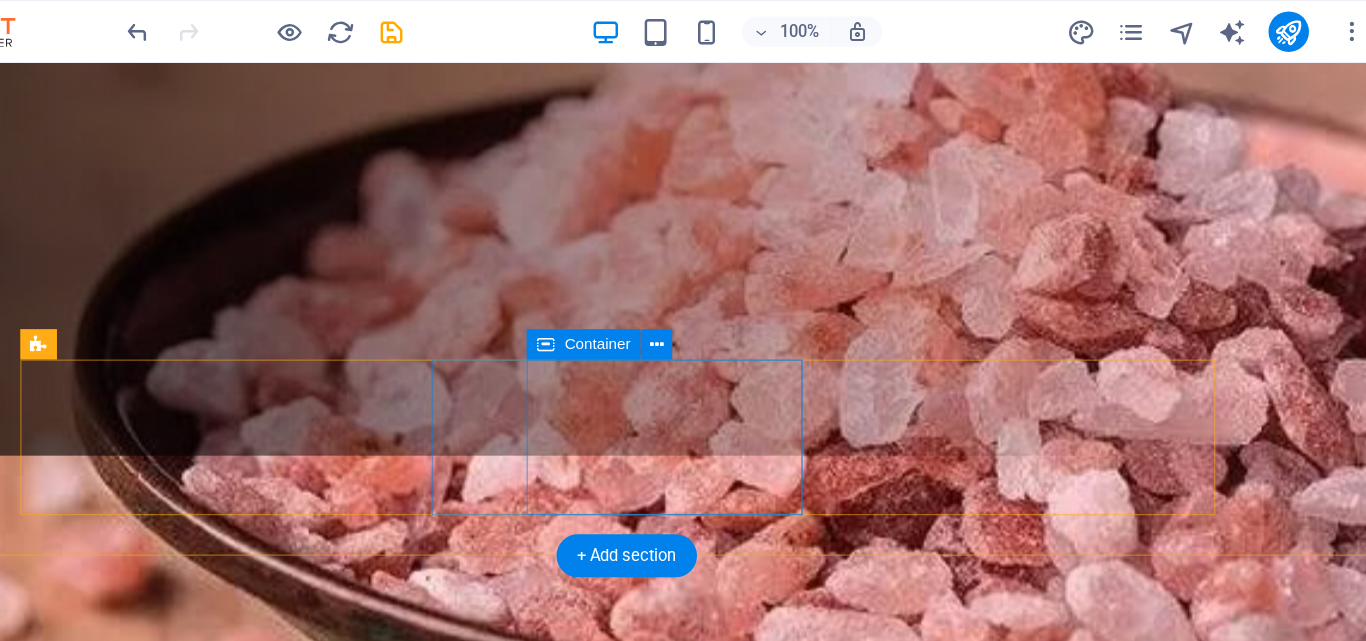 scroll, scrollTop: 250, scrollLeft: 0, axis: vertical 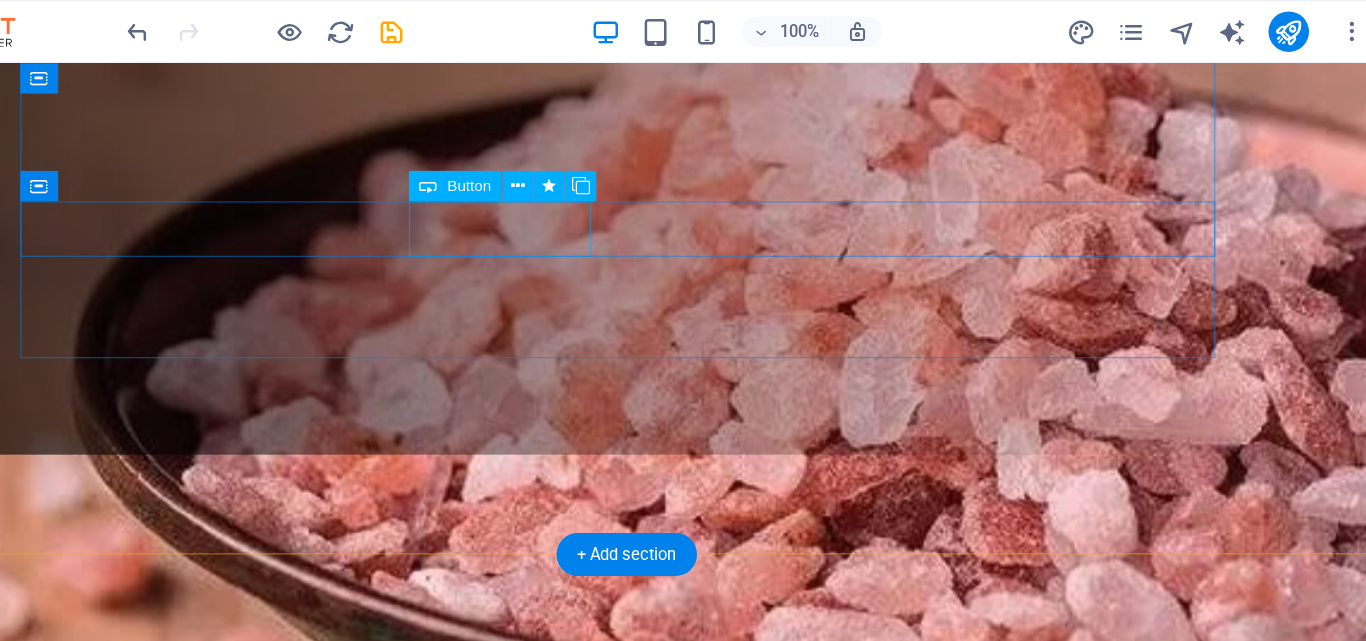 click on "Learn more" at bounding box center [456, 802] 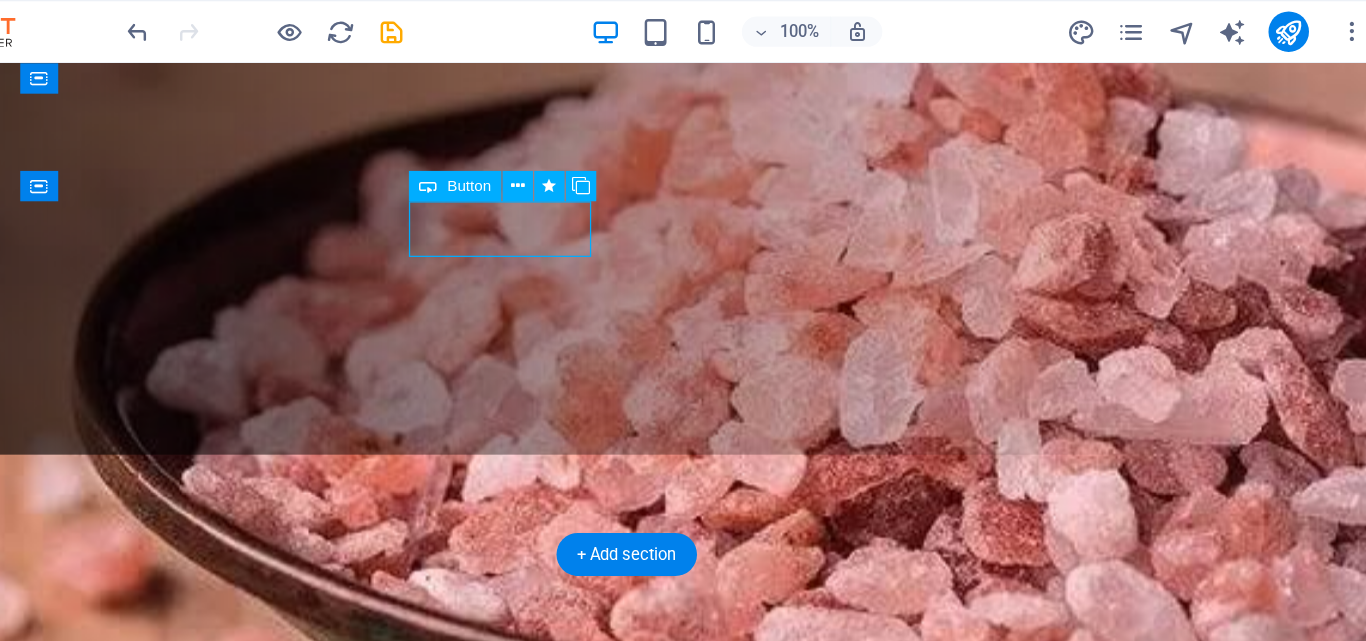 click on "Learn more" at bounding box center (456, 802) 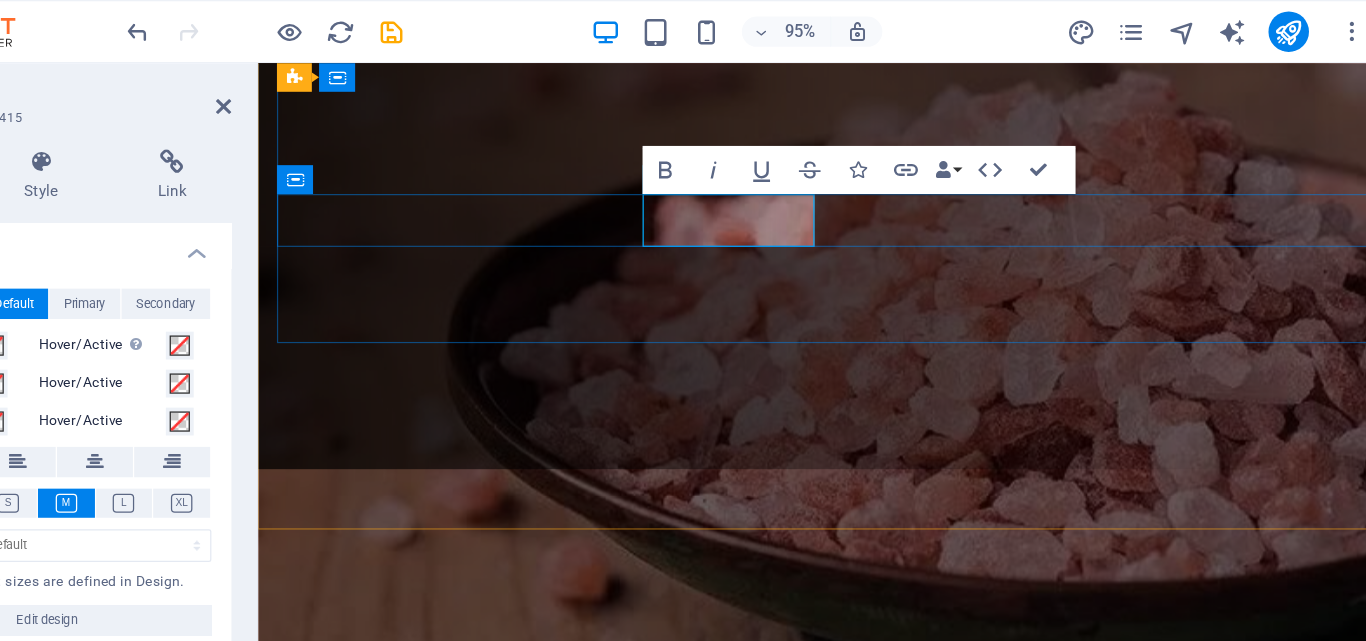 click on "Learn more" at bounding box center (349, 802) 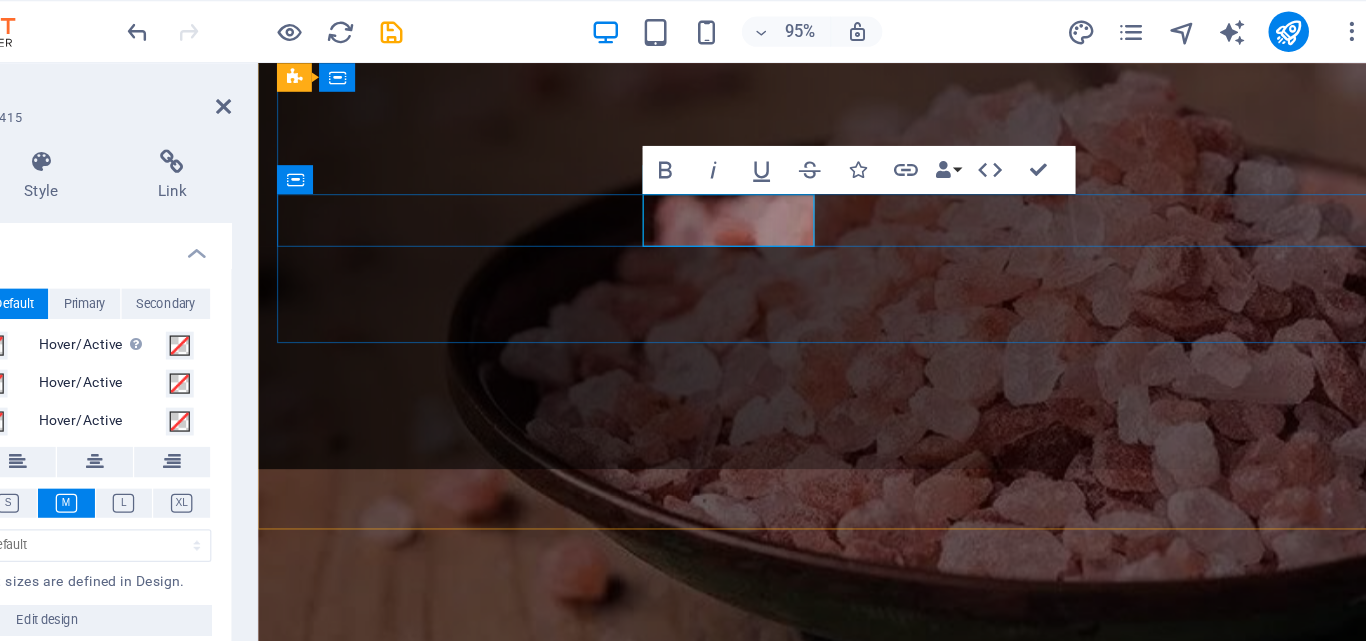 type 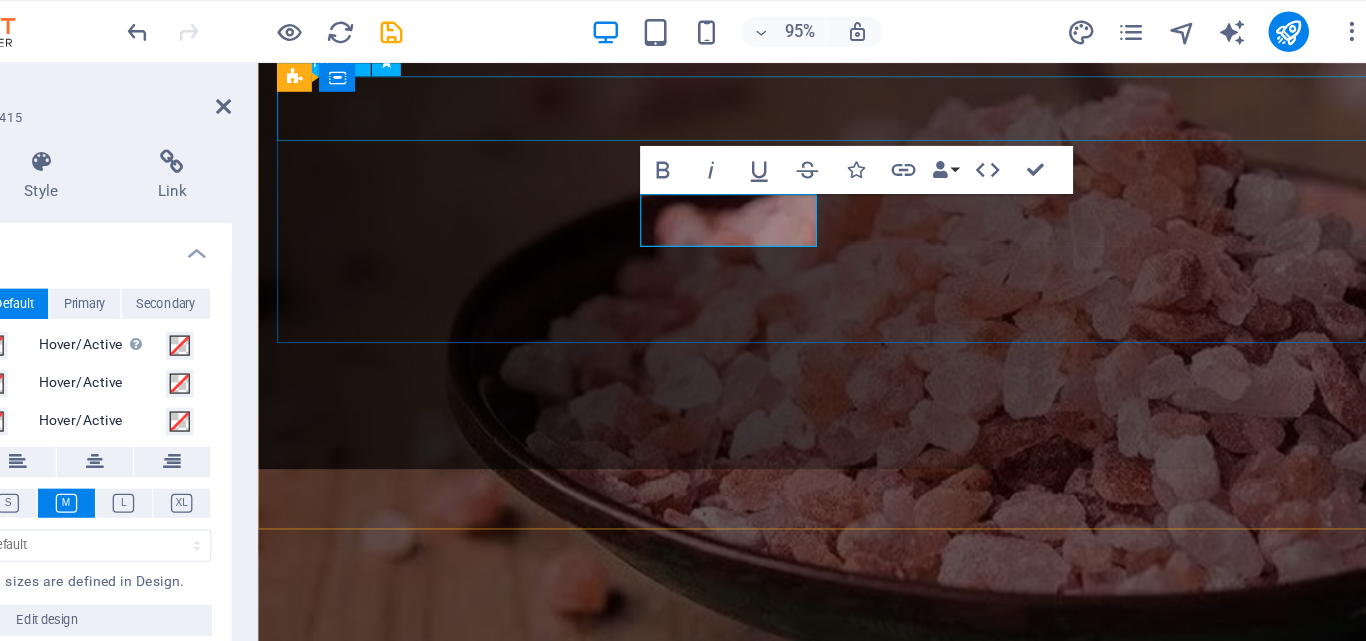 click on "Welcome to Tashakkur syndicate" at bounding box center [750, 731] 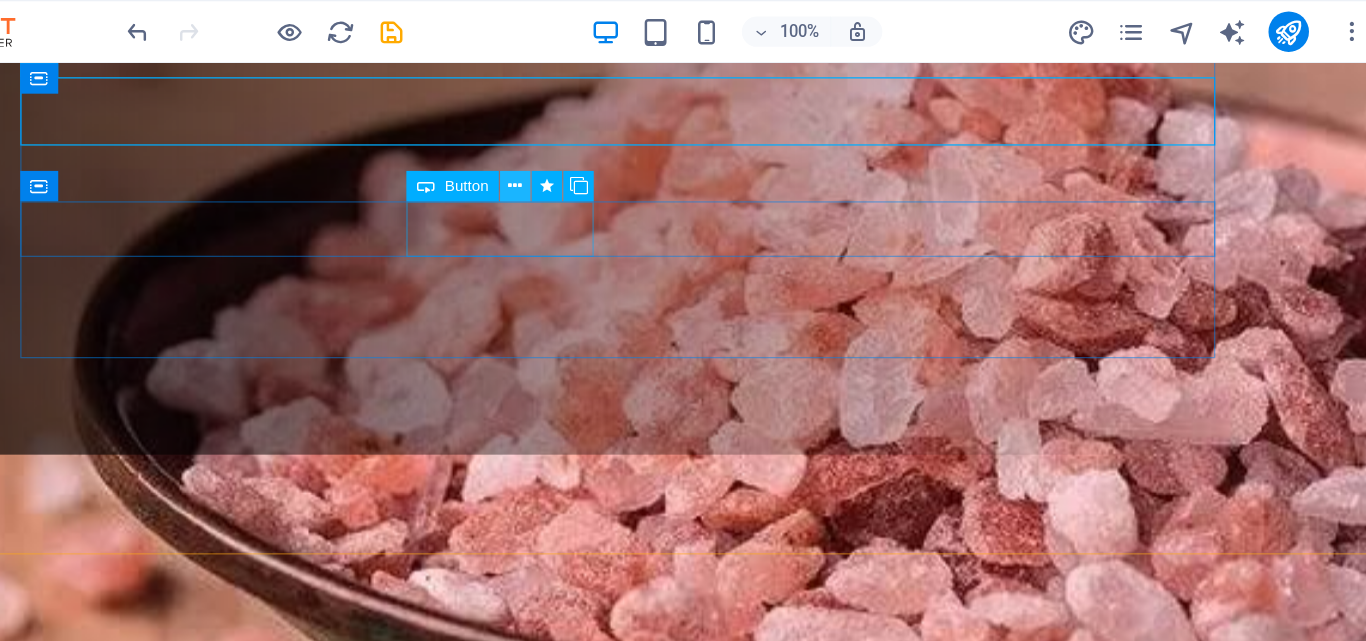 click at bounding box center [635, 147] 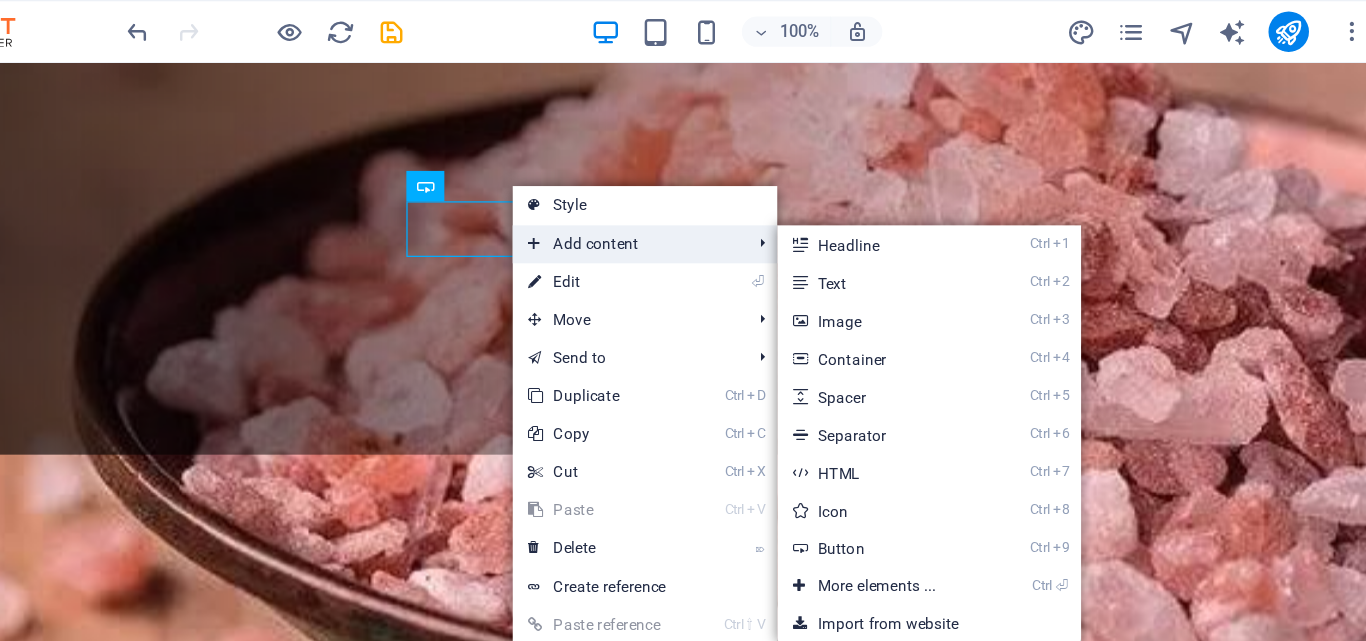 click on "Add content" at bounding box center [722, 193] 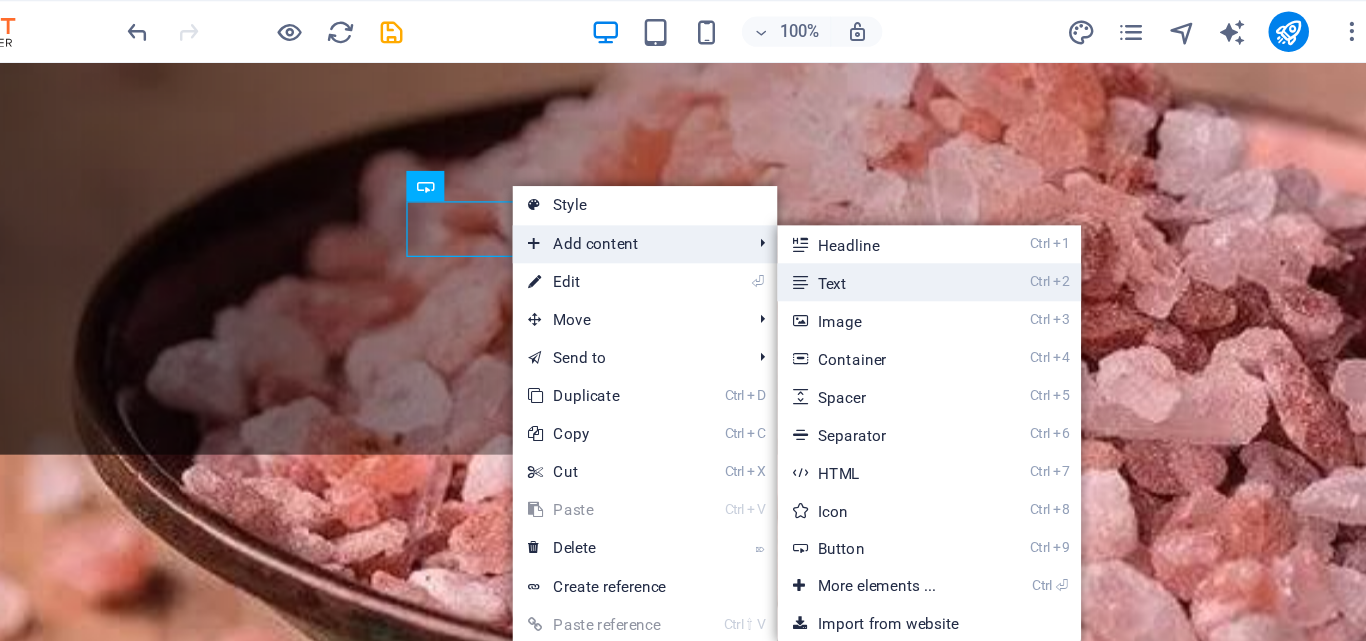 click on "Ctrl 2  Text" at bounding box center [924, 223] 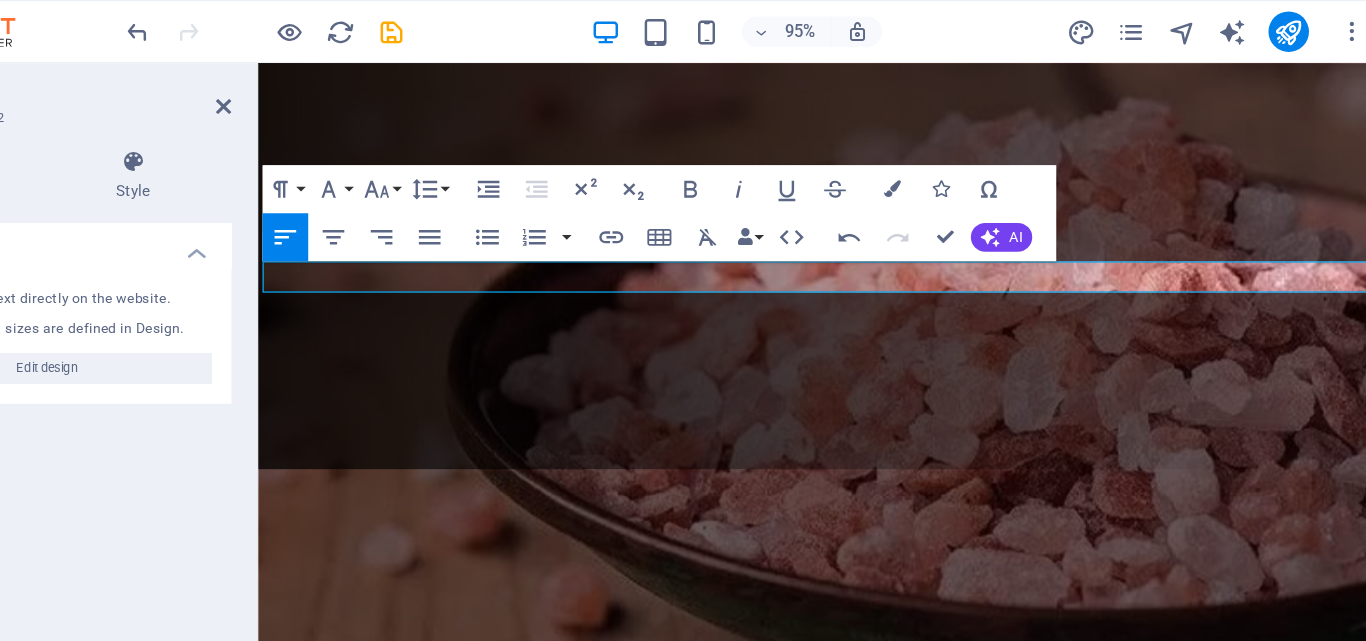 type 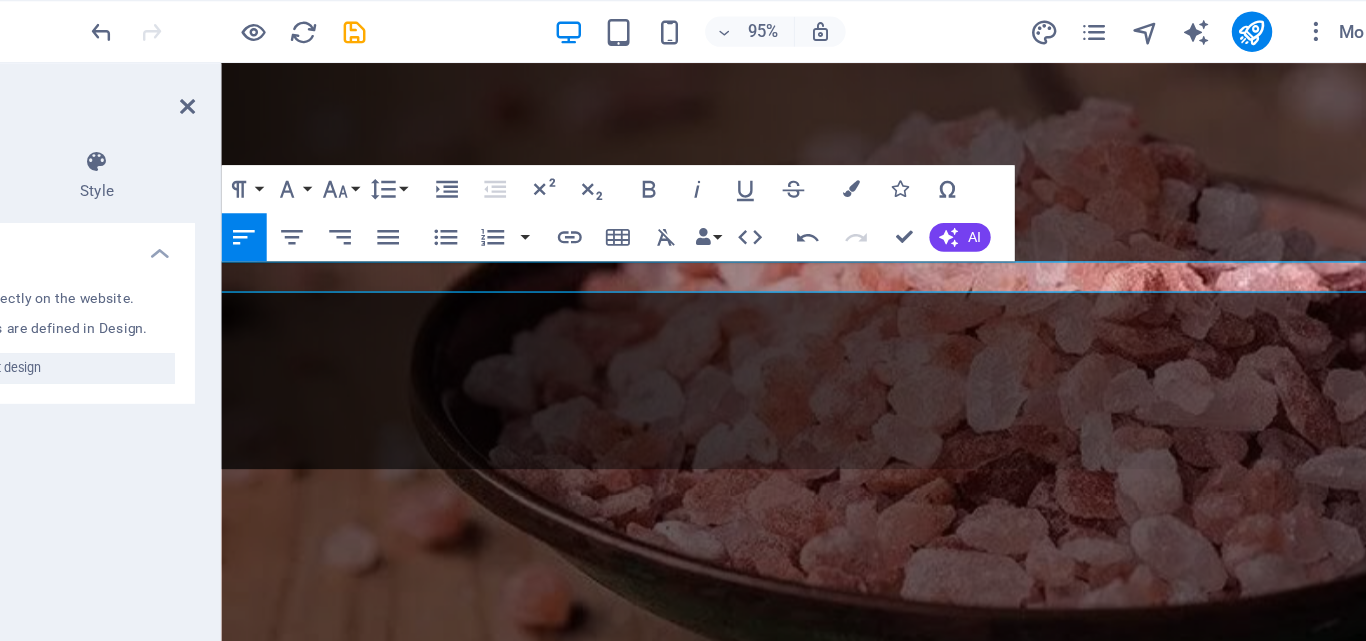 scroll, scrollTop: 0, scrollLeft: 9, axis: horizontal 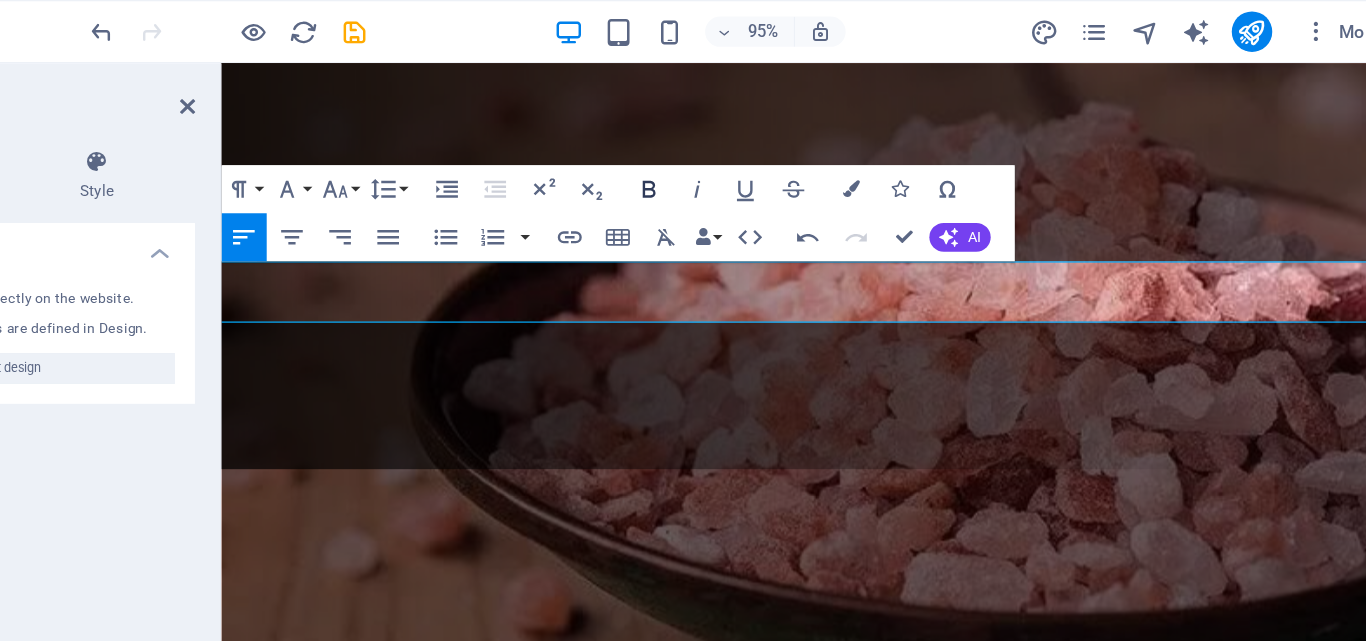 click 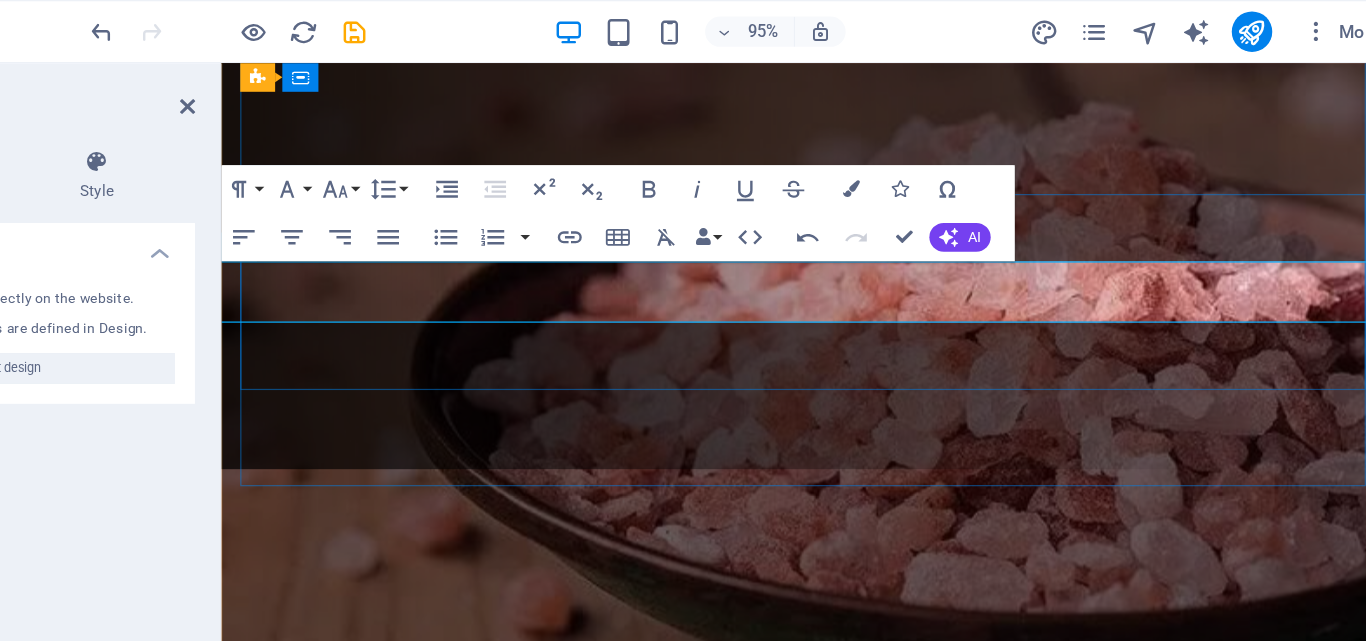drag, startPoint x: 235, startPoint y: 238, endPoint x: 309, endPoint y: 268, distance: 79.84986 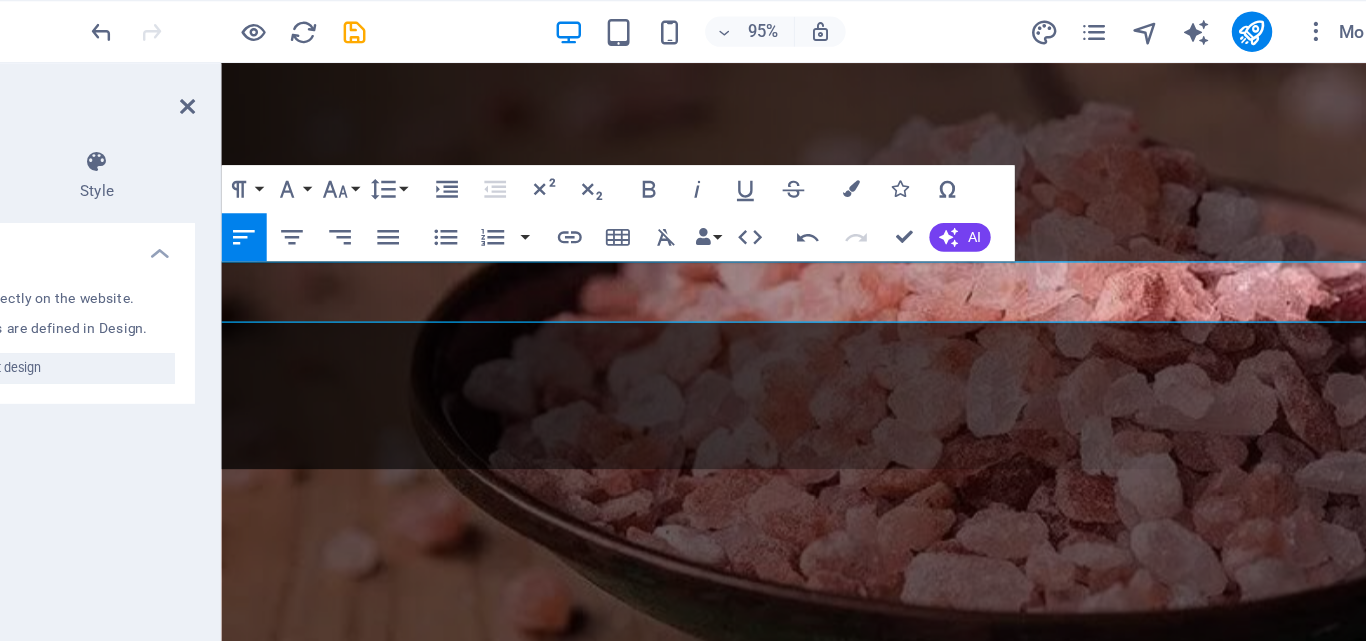 drag, startPoint x: 335, startPoint y: 265, endPoint x: 227, endPoint y: 240, distance: 110.85576 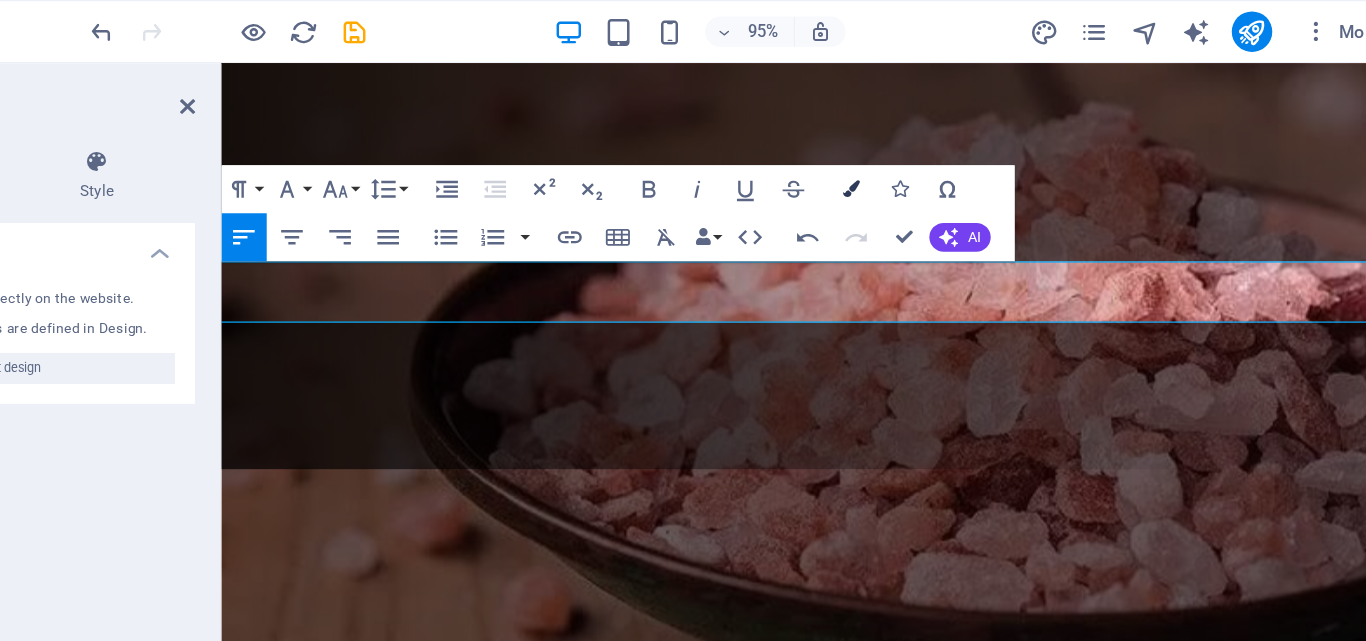 click at bounding box center (929, 149) 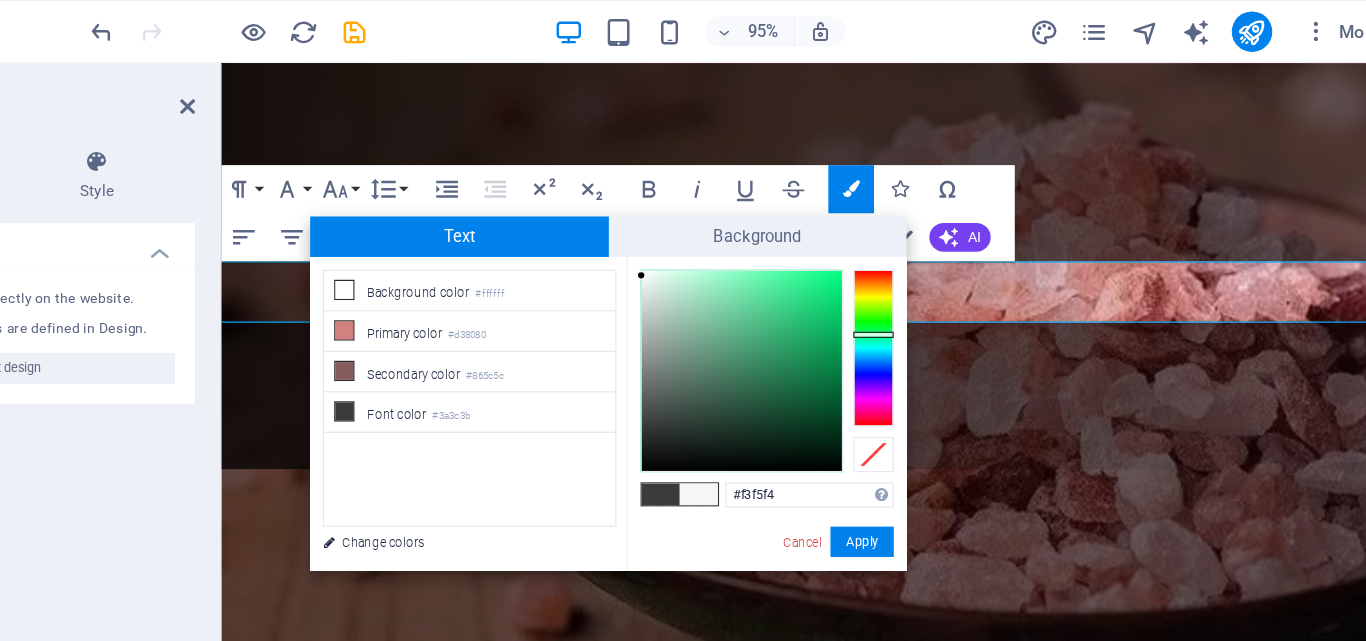 type on "#f2f3f3" 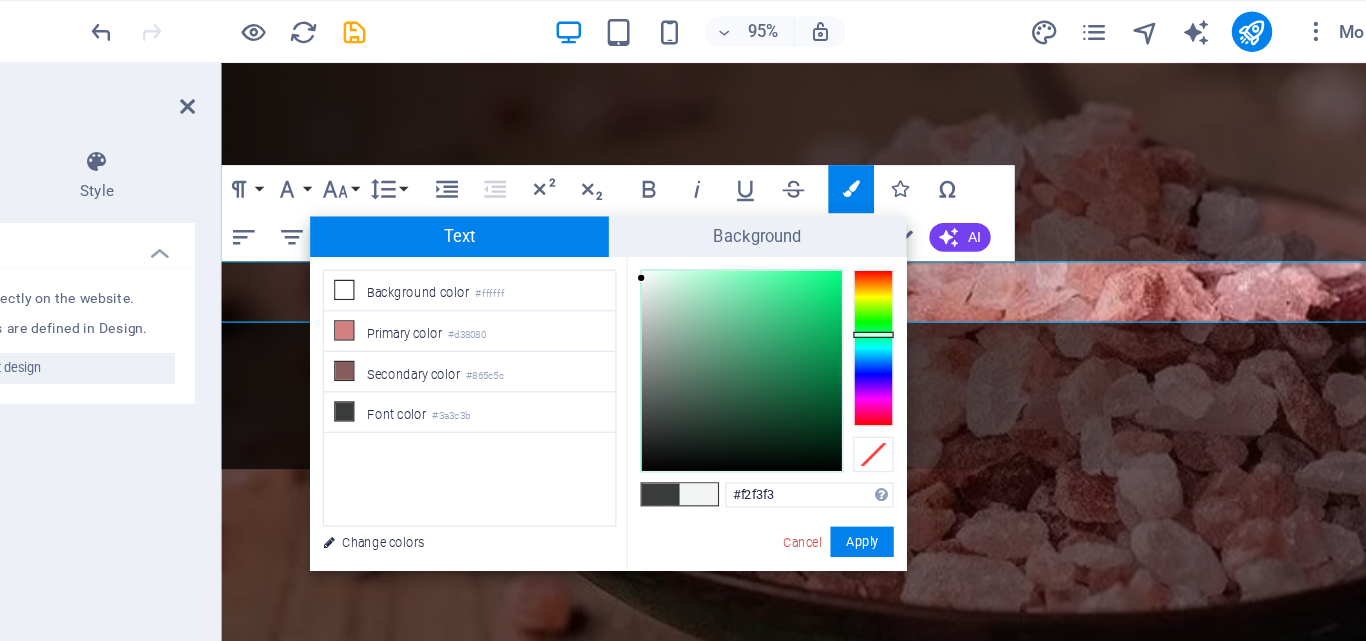drag, startPoint x: 768, startPoint y: 330, endPoint x: 764, endPoint y: 220, distance: 110.0727 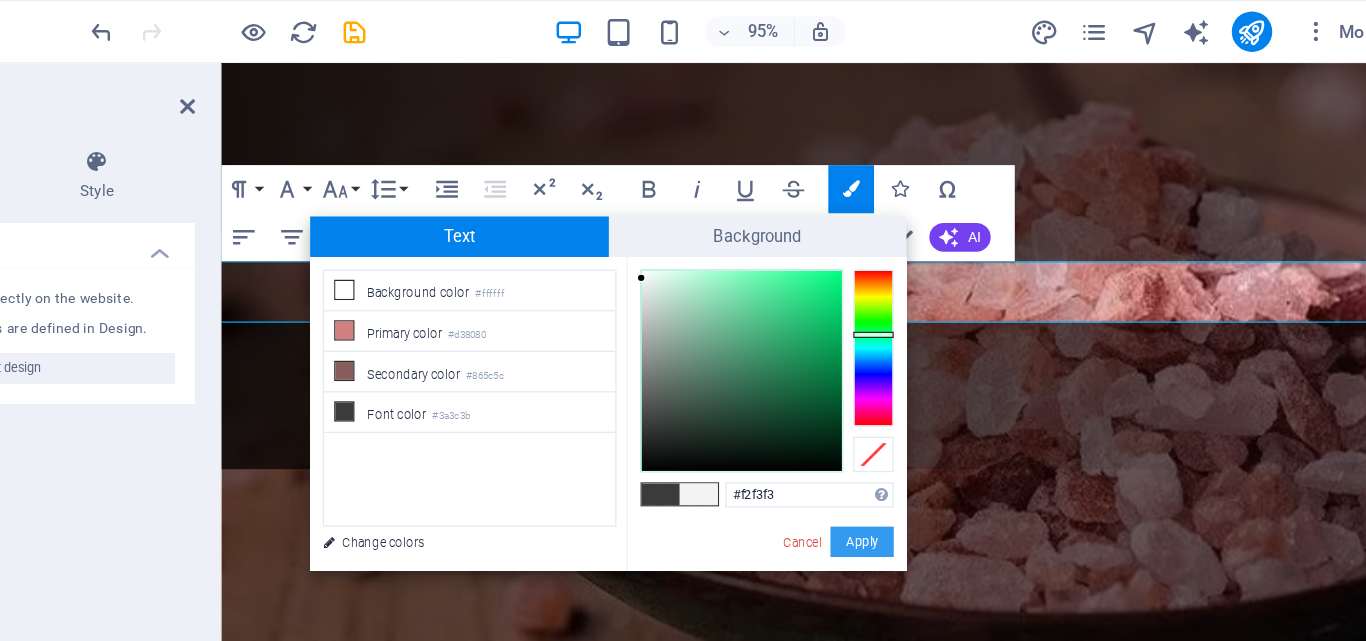 click on "Apply" at bounding box center [938, 428] 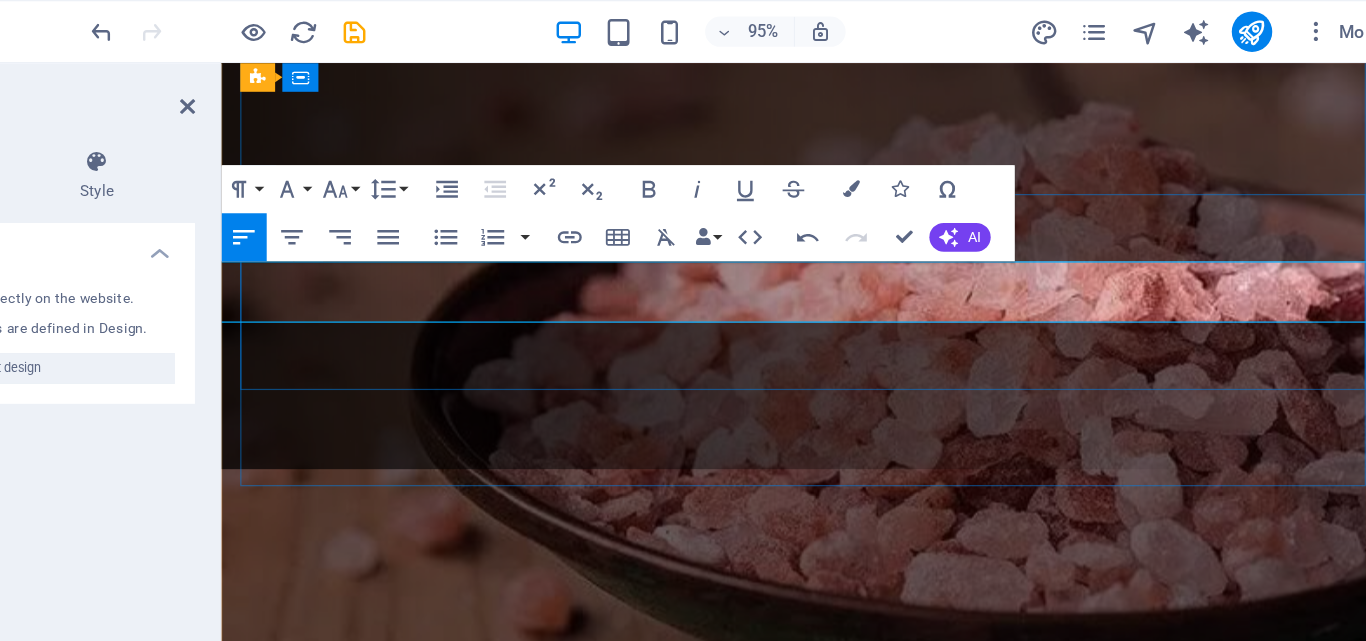 click on "A t Tashakkur Syndicate, we are passionate about bringing you the finest products from the heart of [GEOGRAPHIC_DATA]. Our Diverse range of offering include: ​" at bounding box center (713, 913) 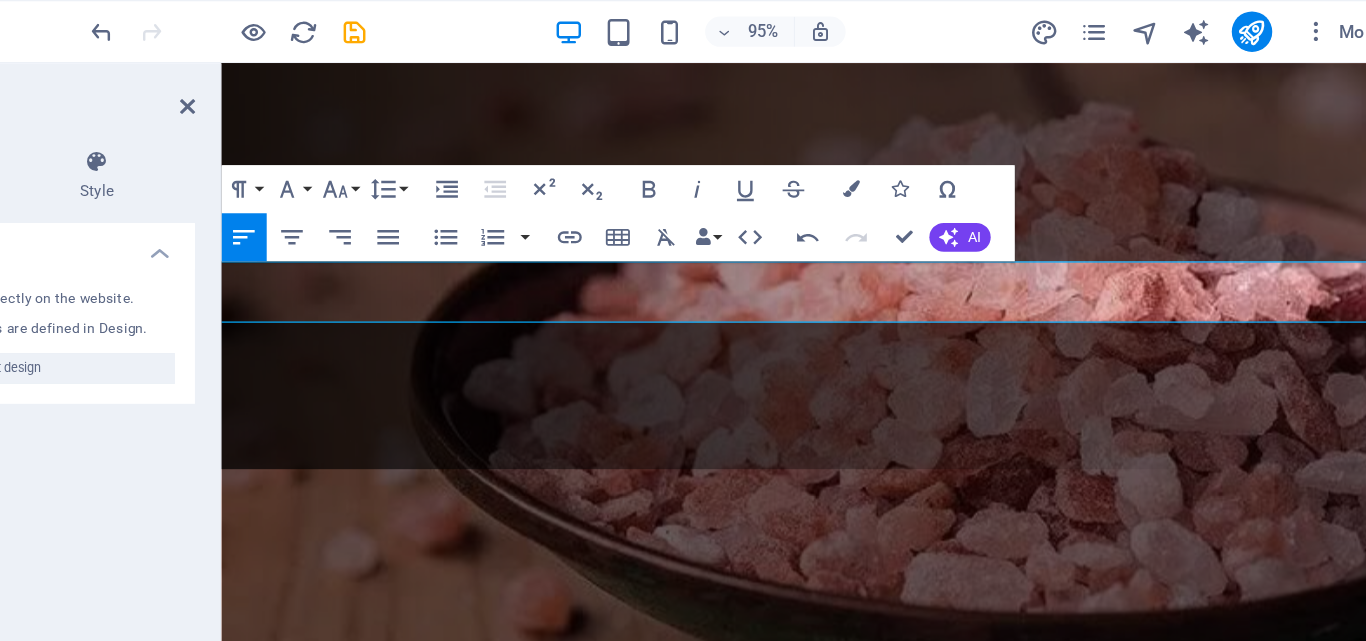 drag, startPoint x: 346, startPoint y: 263, endPoint x: 630, endPoint y: 283, distance: 284.70337 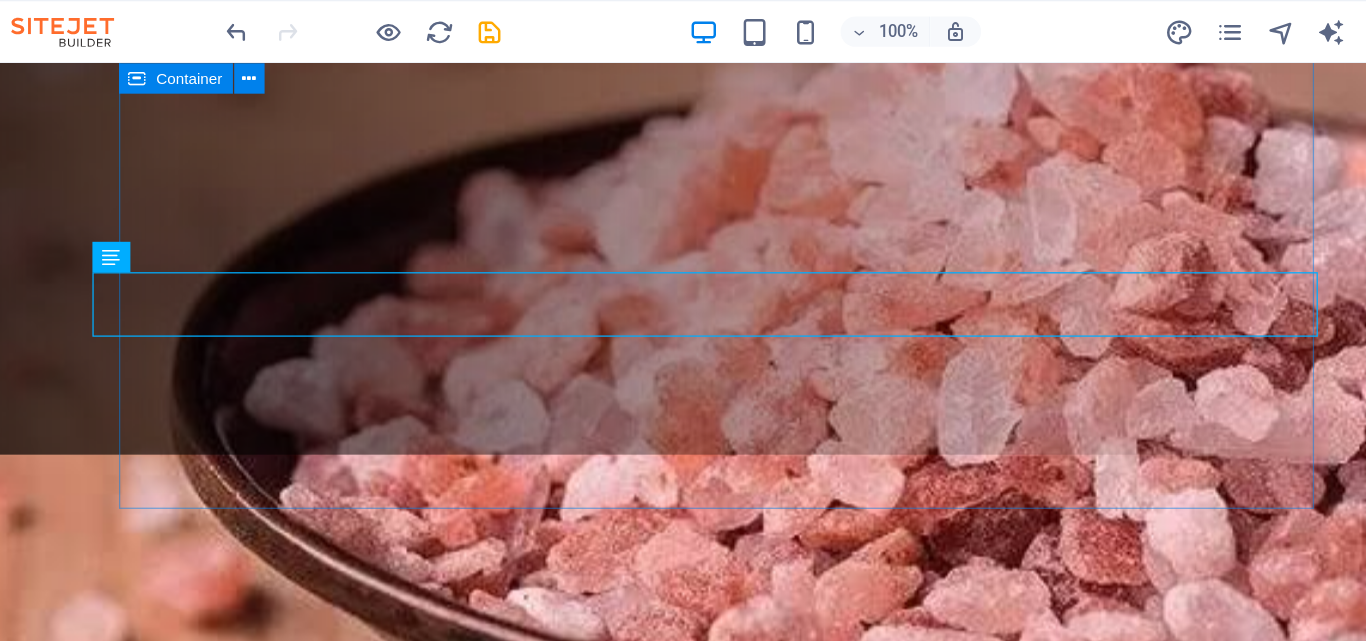 click on "Welcome to Tashakkur syndicate Your professional Partner in [GEOGRAPHIC_DATA]. Learn more  A t Tashakkur Syndicate, we are passionate about bringing you the finest products from the heart of [GEOGRAPHIC_DATA]. Our Diverse range of offering include: Our products" at bounding box center [555, 842] 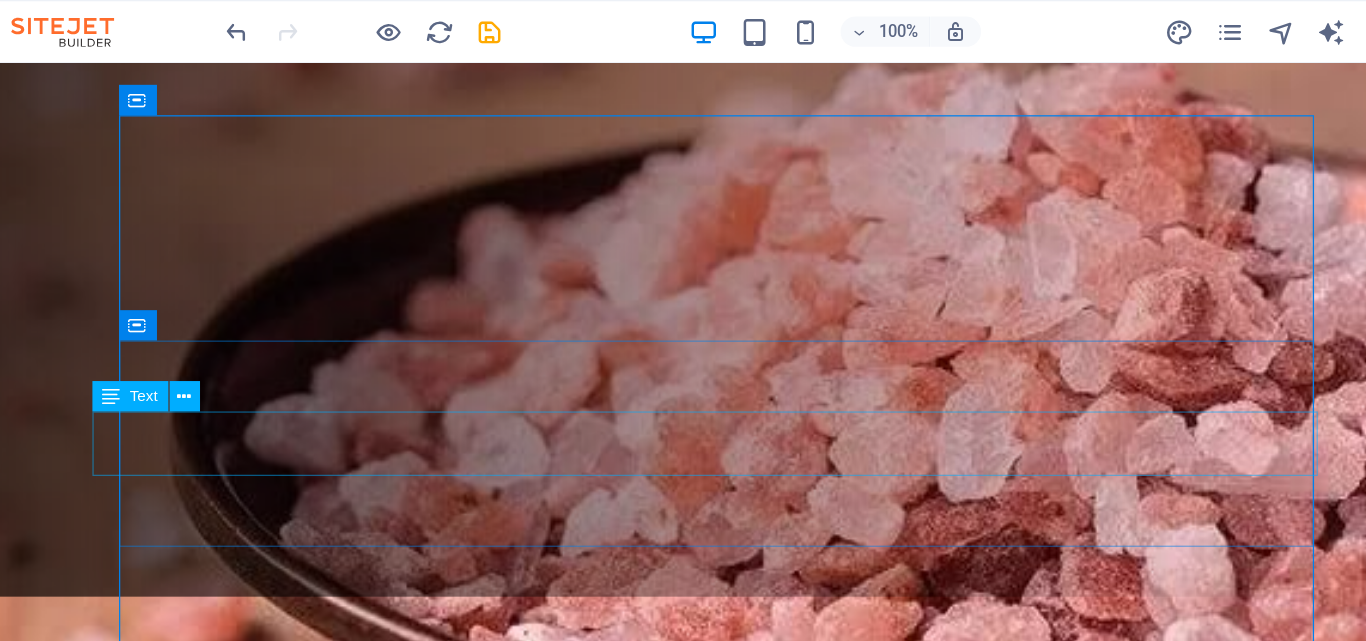 scroll, scrollTop: 137, scrollLeft: 0, axis: vertical 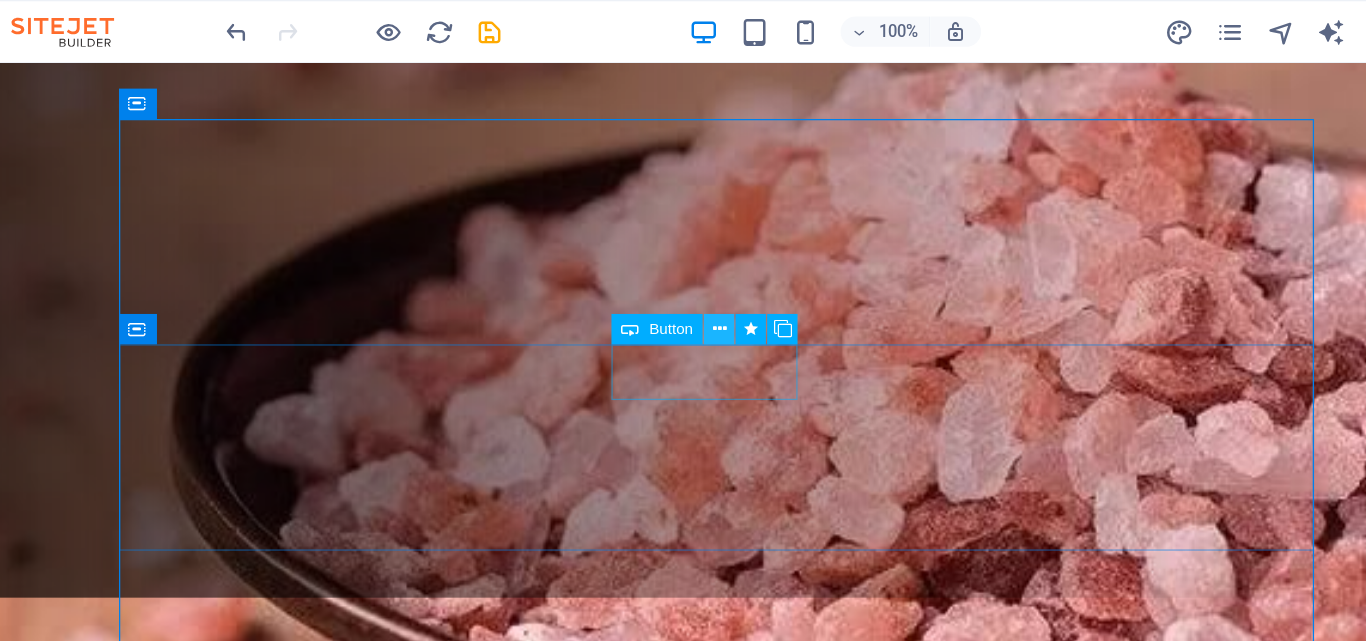 click at bounding box center [718, 260] 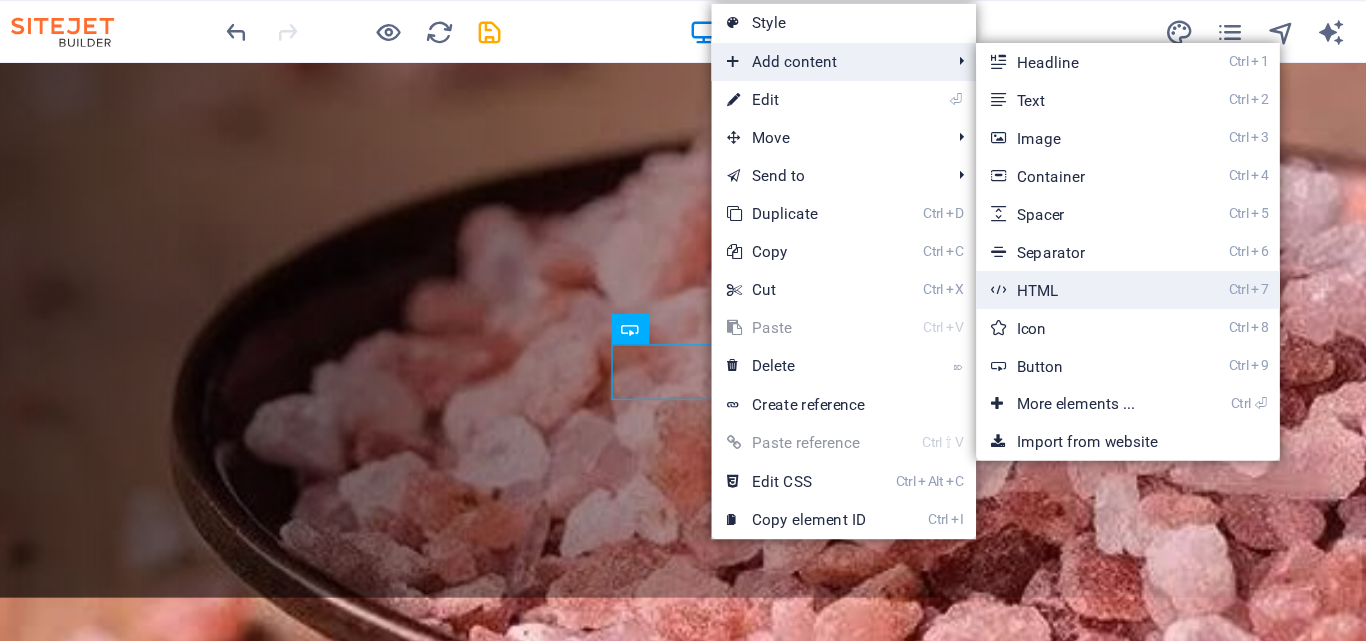click on "Ctrl 7  HTML" at bounding box center (1003, 229) 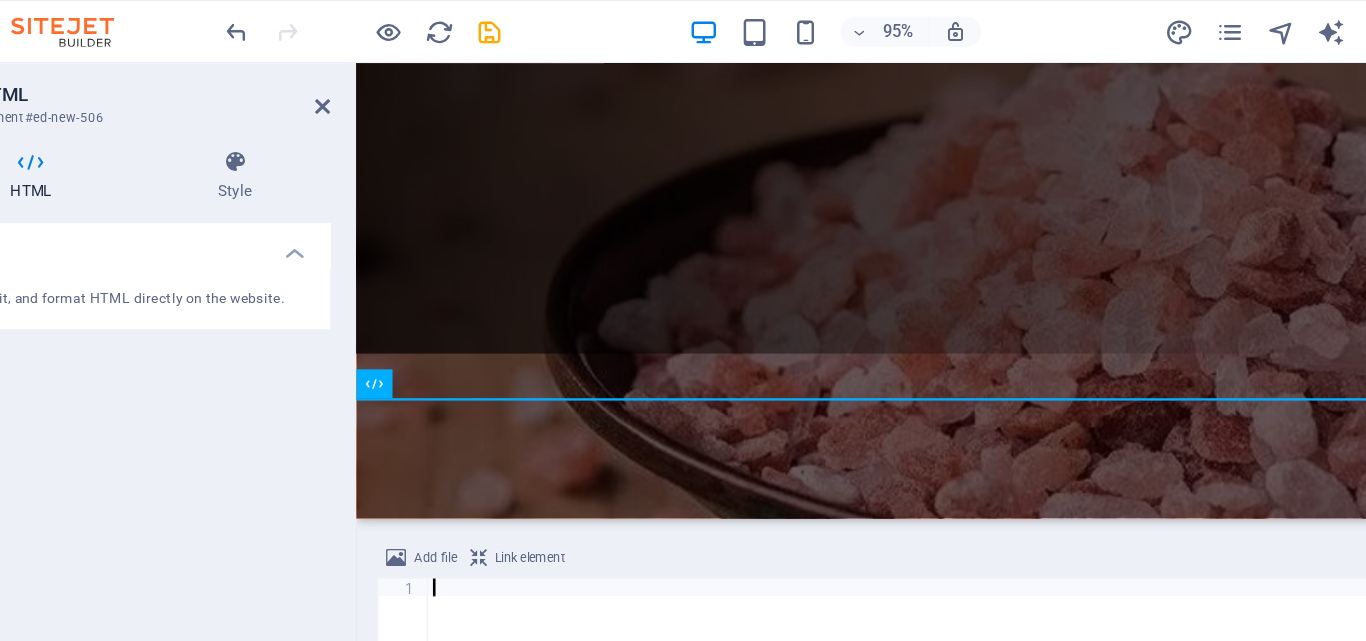 type on "At Tashakkur Syndicate, we are passionate about bringing you the finest products from the heart of [GEOGRAPHIC_DATA]. Our Diverse range of offering include:" 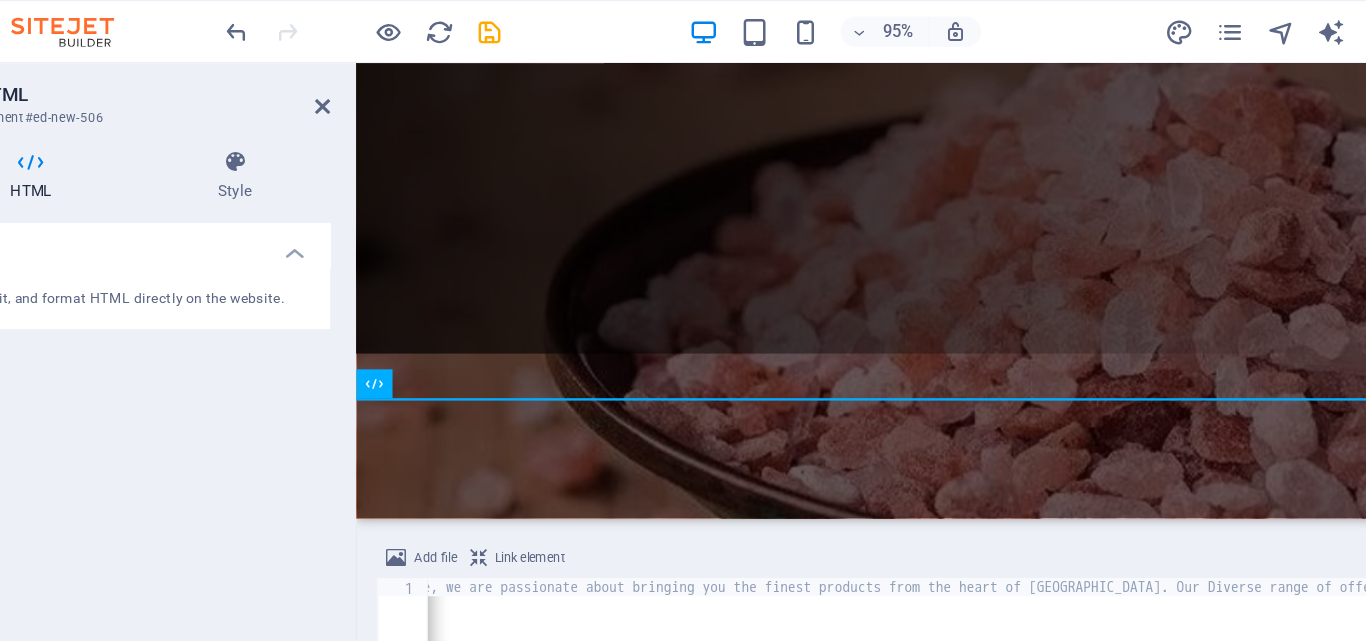 scroll, scrollTop: 0, scrollLeft: 137, axis: horizontal 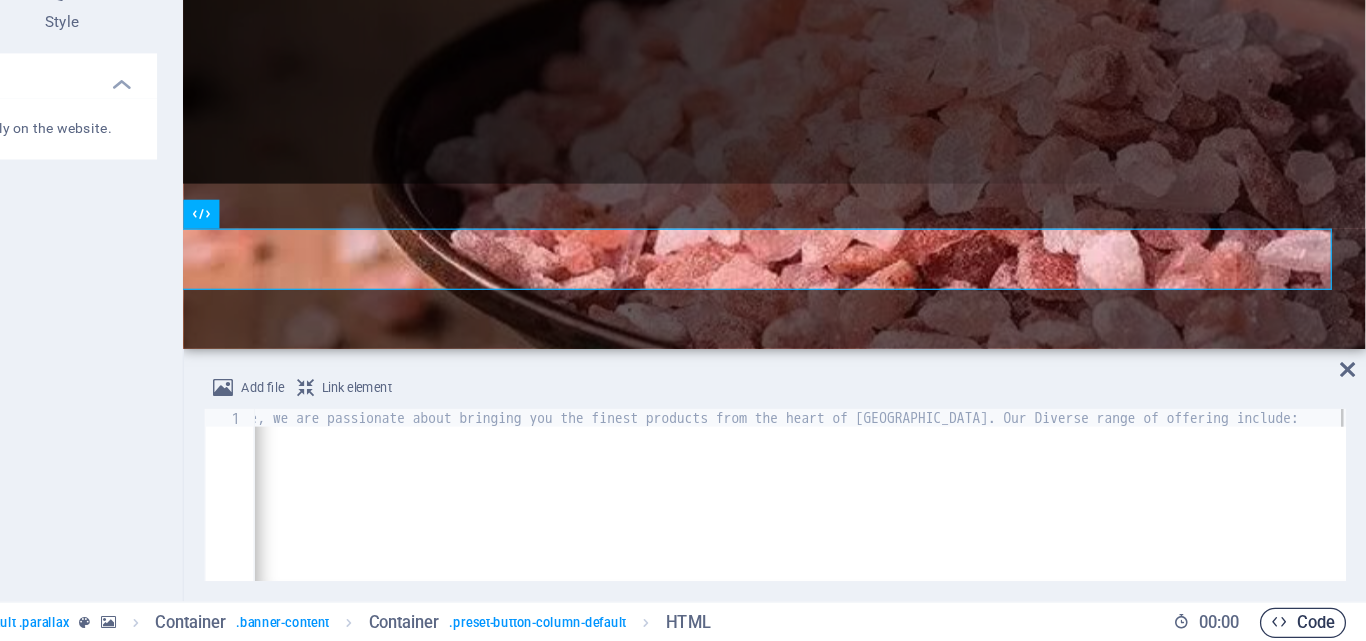 click at bounding box center [1297, 625] 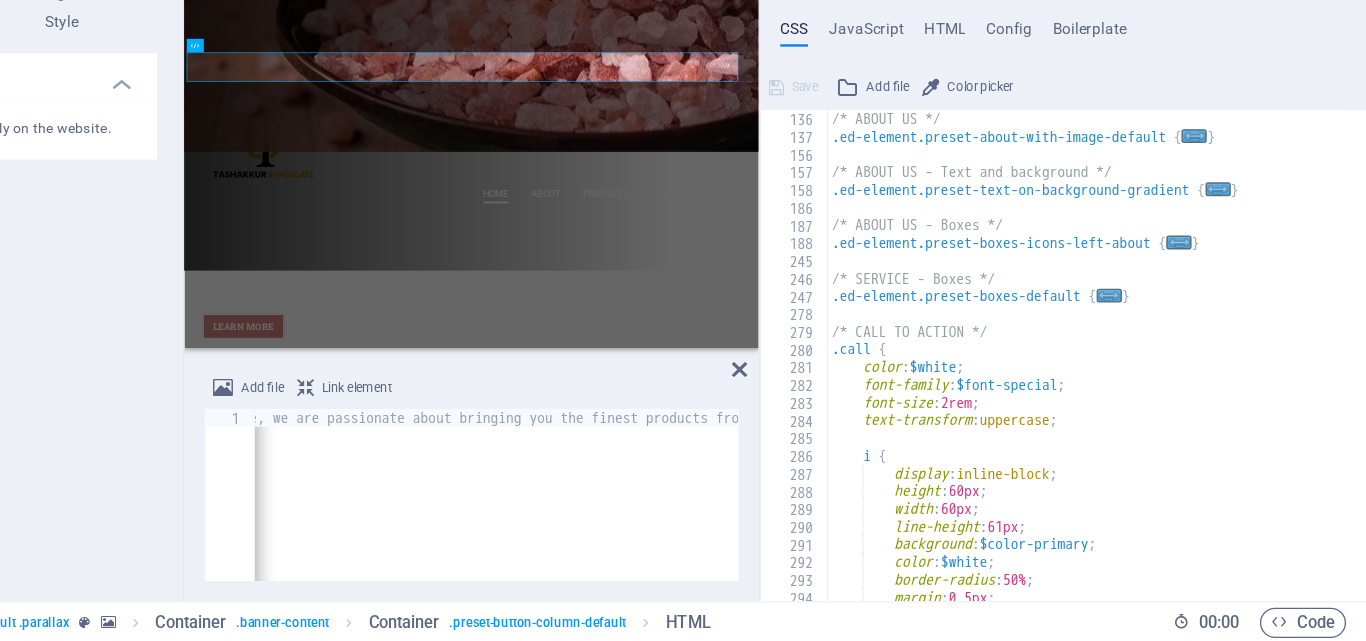 scroll, scrollTop: 575, scrollLeft: 0, axis: vertical 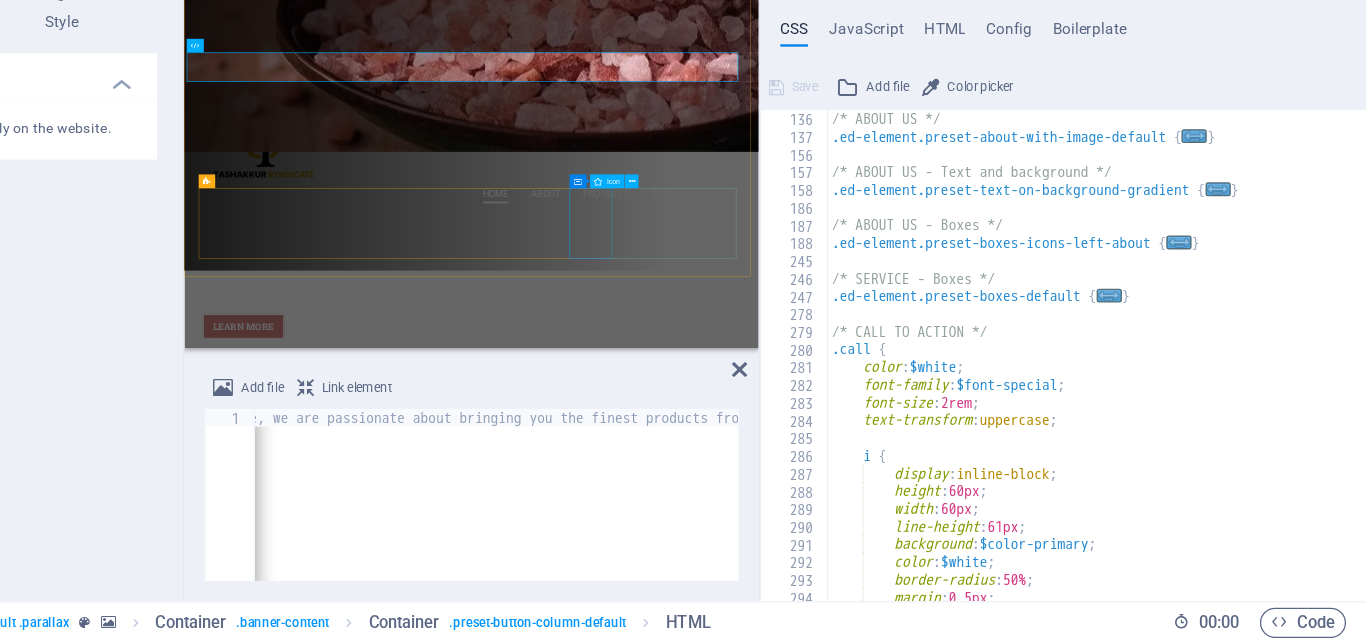 click at bounding box center [688, 1340] 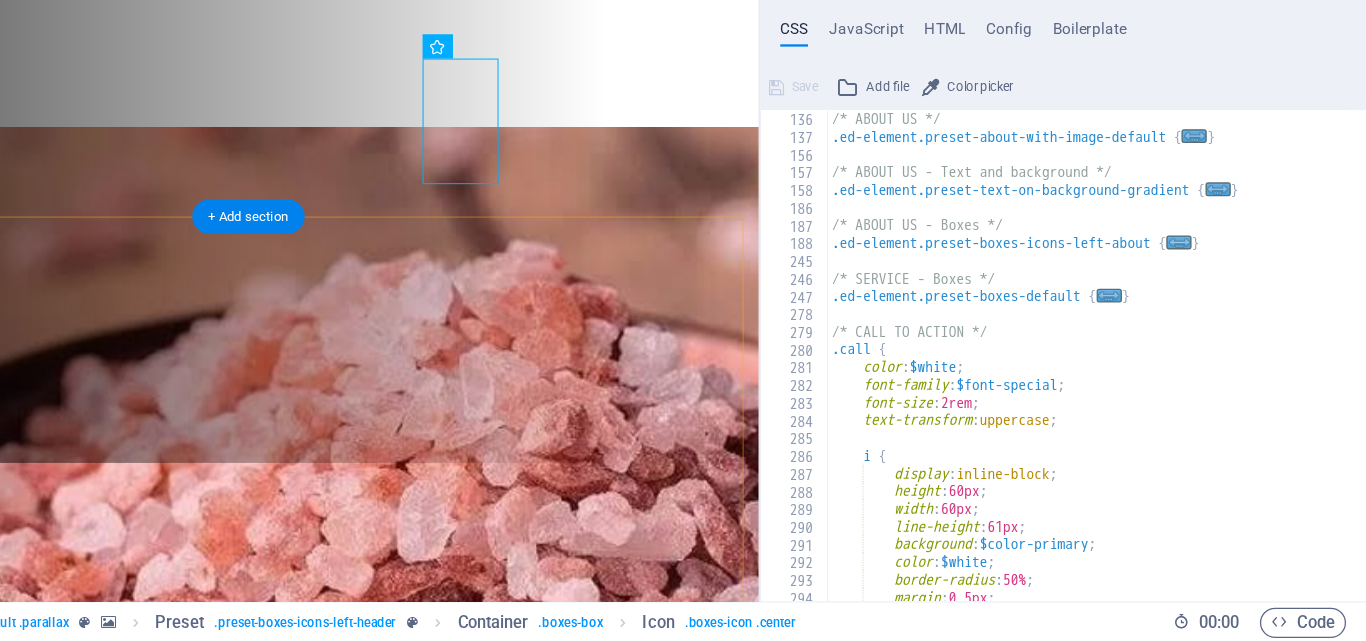 scroll, scrollTop: 490, scrollLeft: 0, axis: vertical 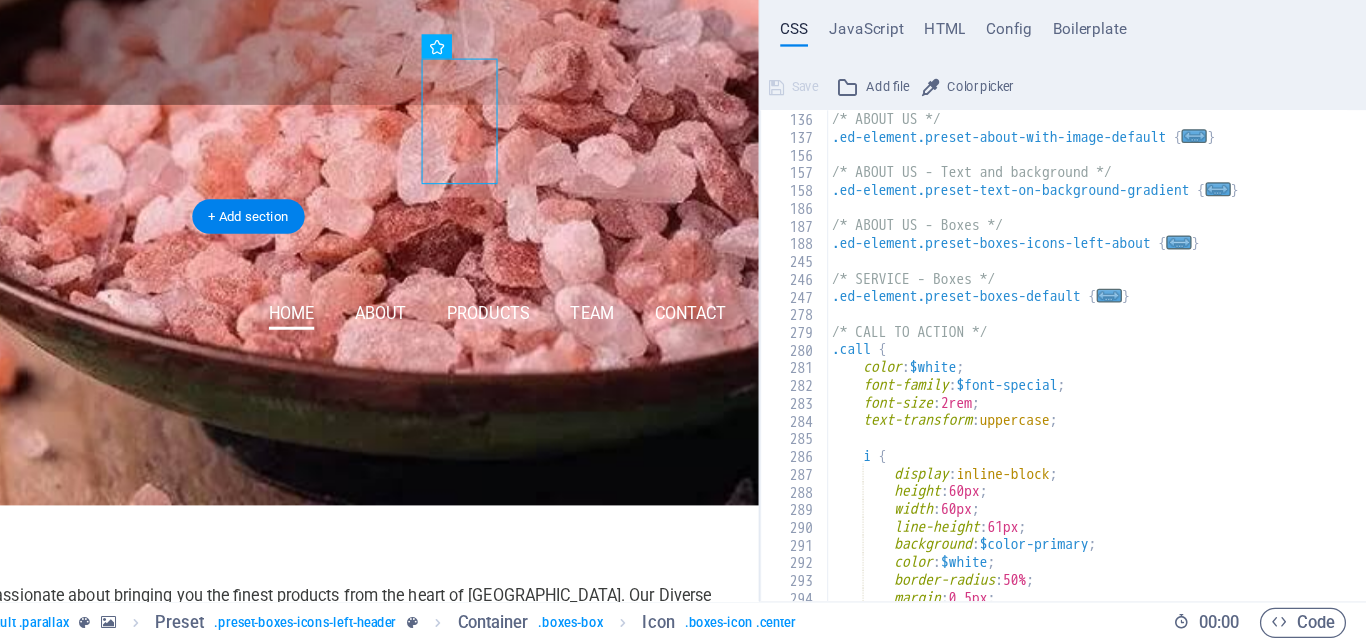 click at bounding box center [243, 135] 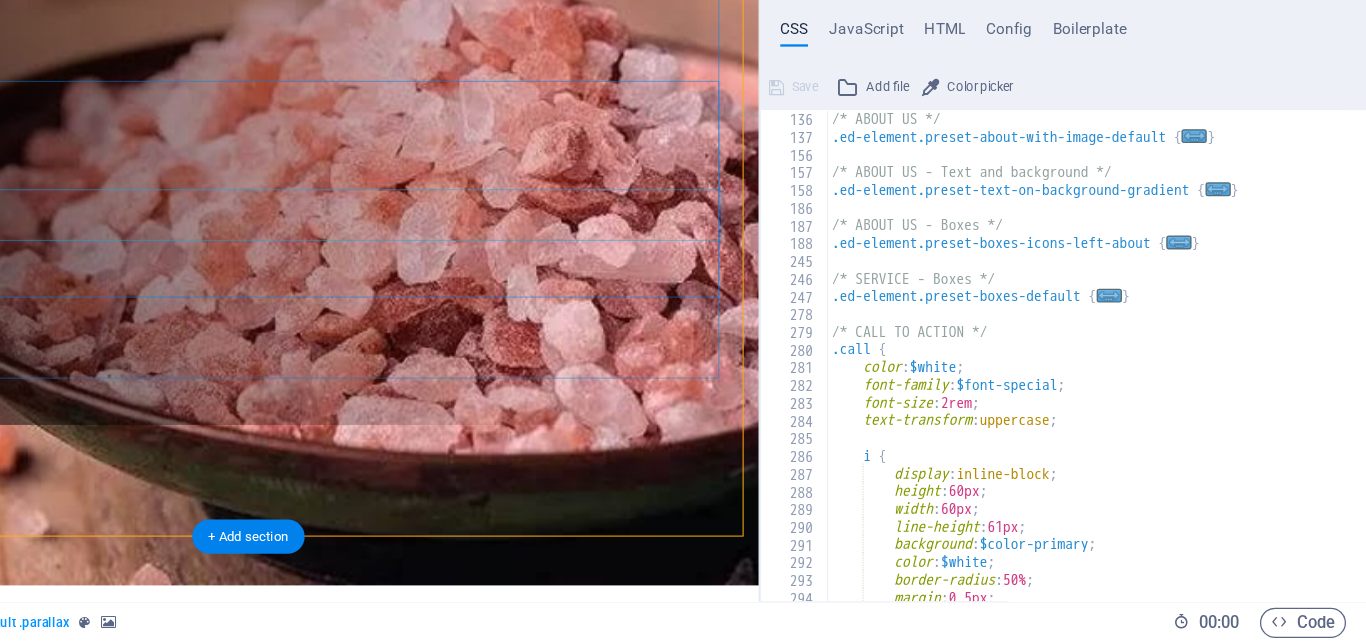 scroll, scrollTop: 0, scrollLeft: 0, axis: both 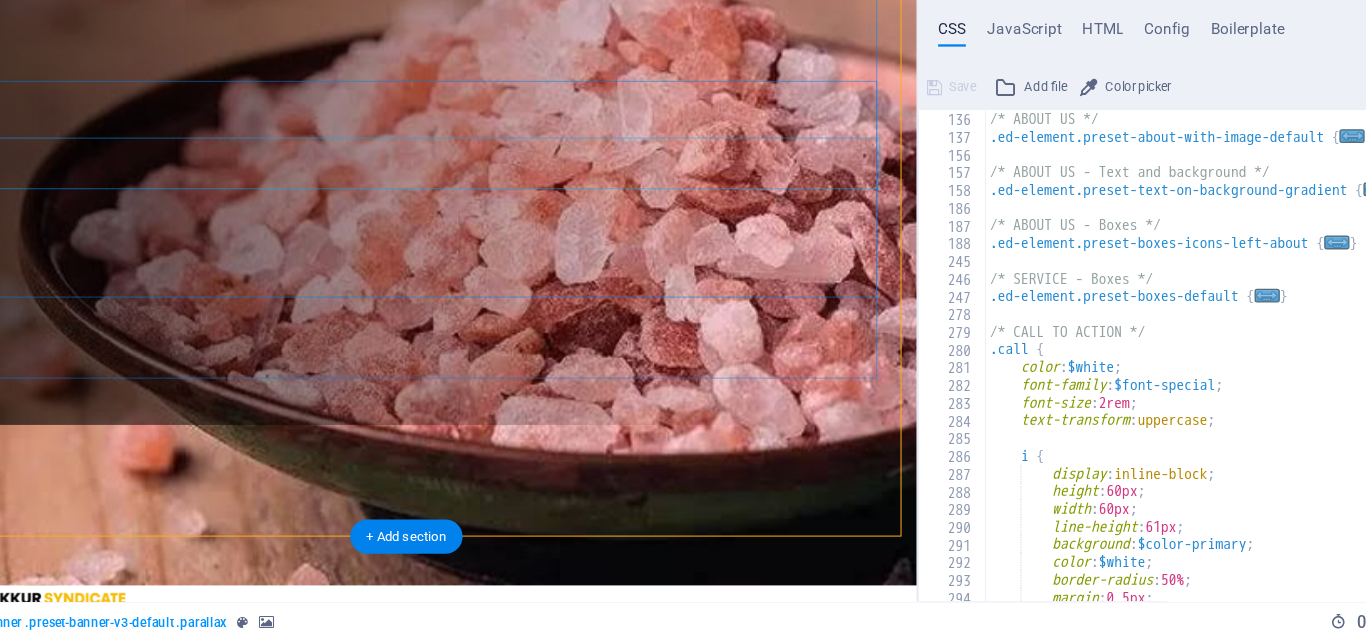 click on "At Tashakkur Syndicate, we are passionate about bringing you the finest products from the heart of [GEOGRAPHIC_DATA]. Our Diverse range of offering include:" at bounding box center (401, 916) 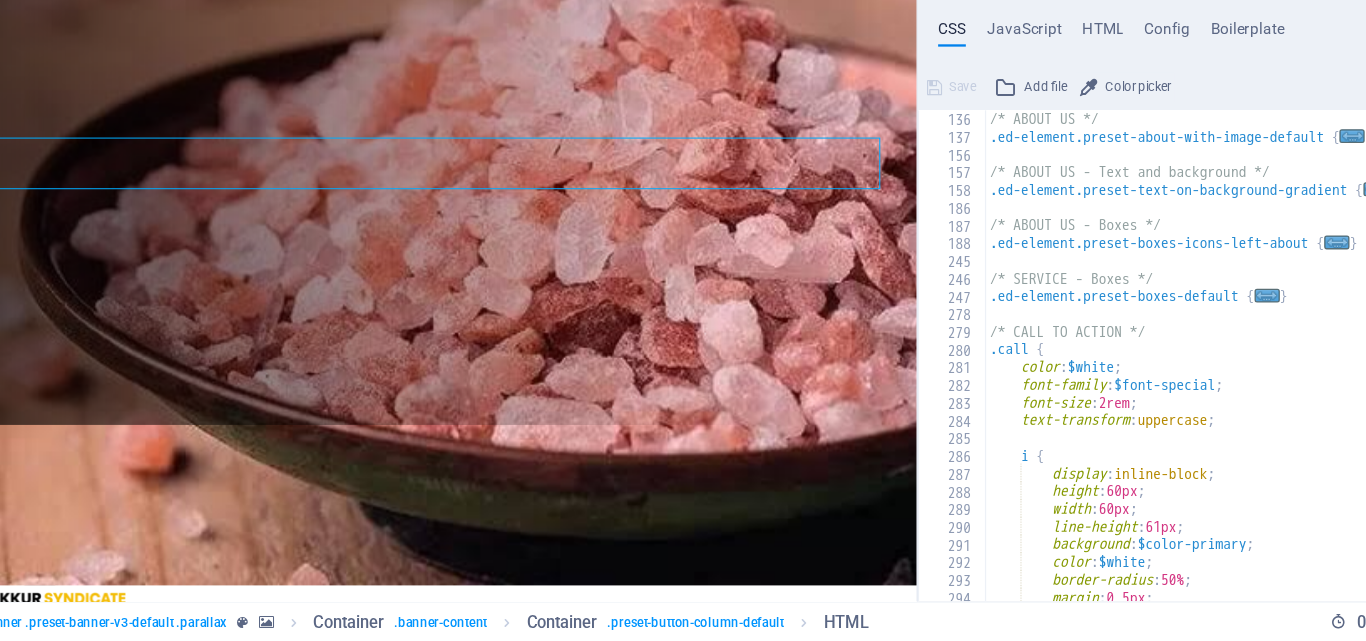 scroll, scrollTop: 0, scrollLeft: 0, axis: both 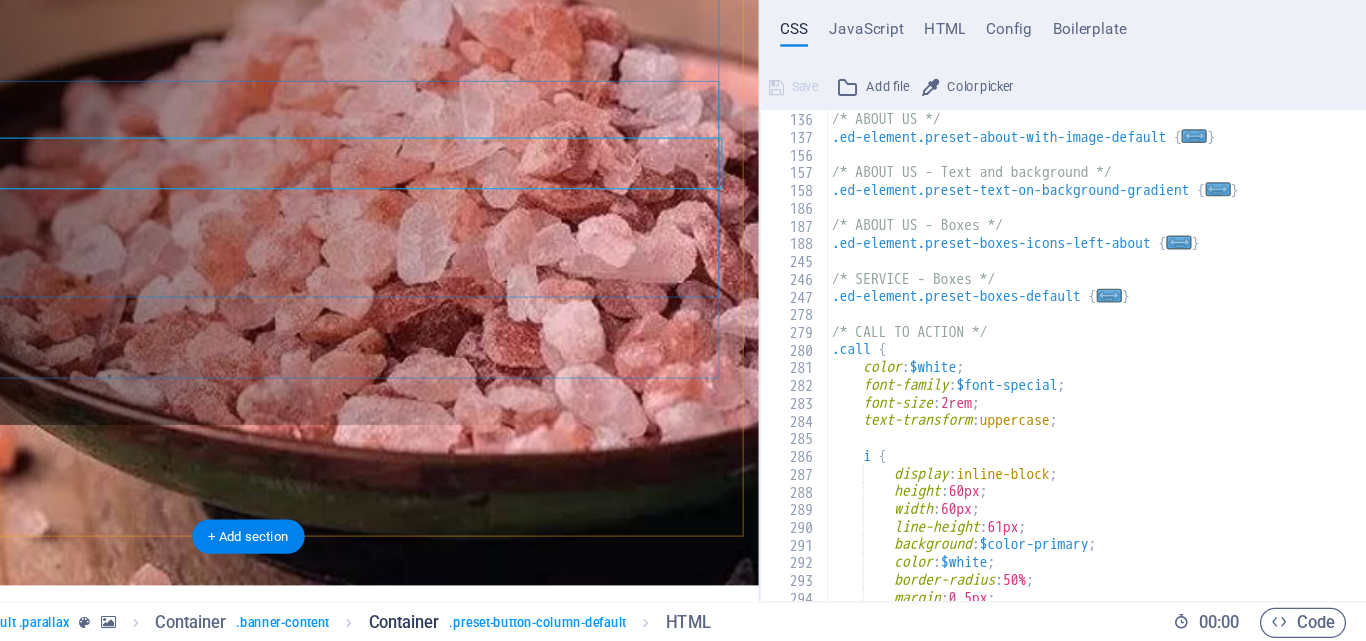 click on ". preset-button-column-default" at bounding box center [712, 626] 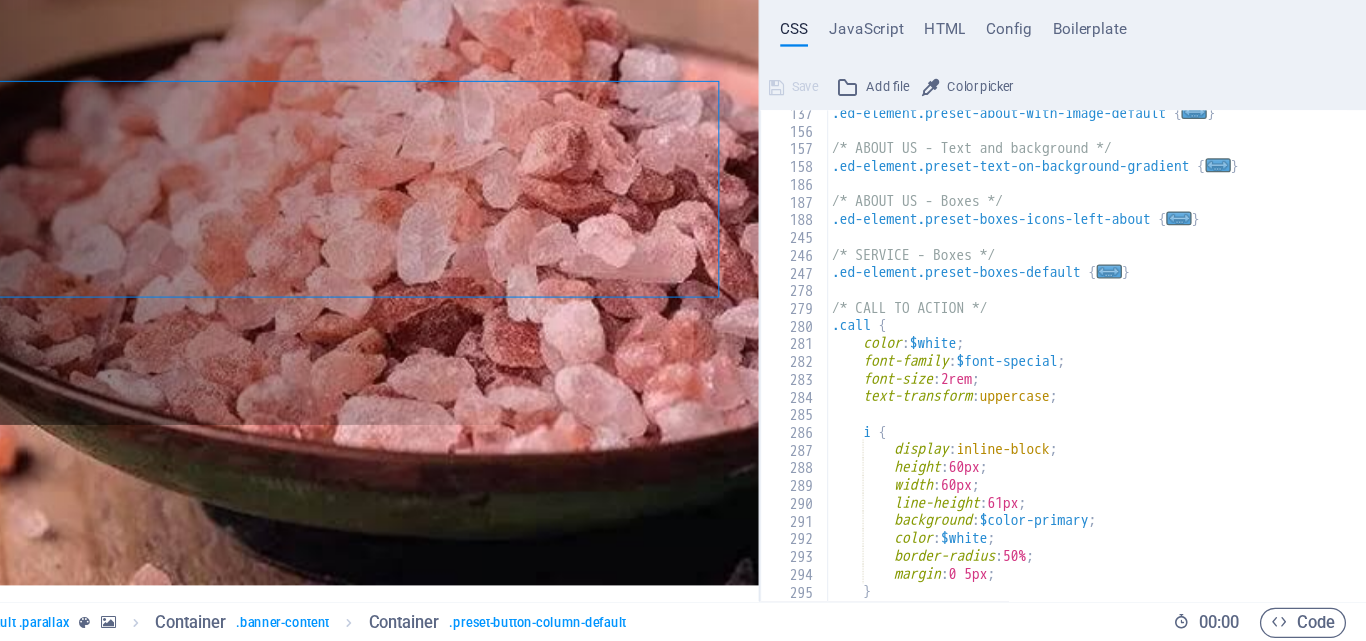 scroll, scrollTop: 591, scrollLeft: 0, axis: vertical 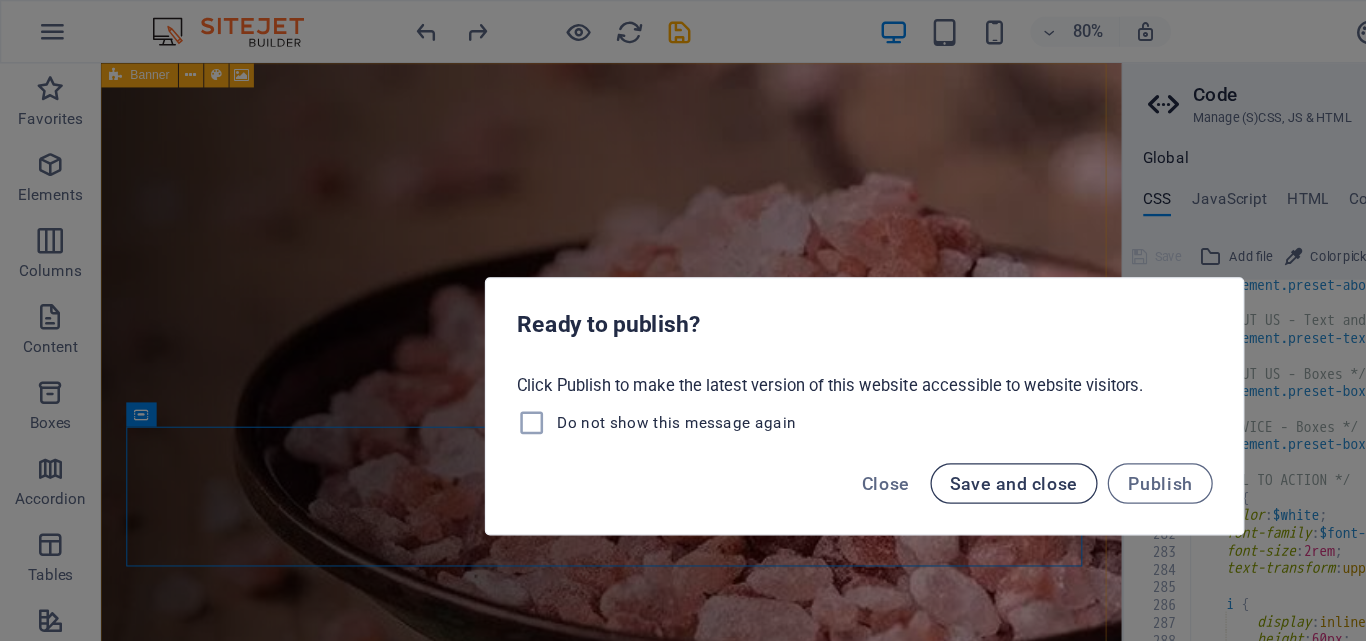 click on "Save and close" at bounding box center [801, 382] 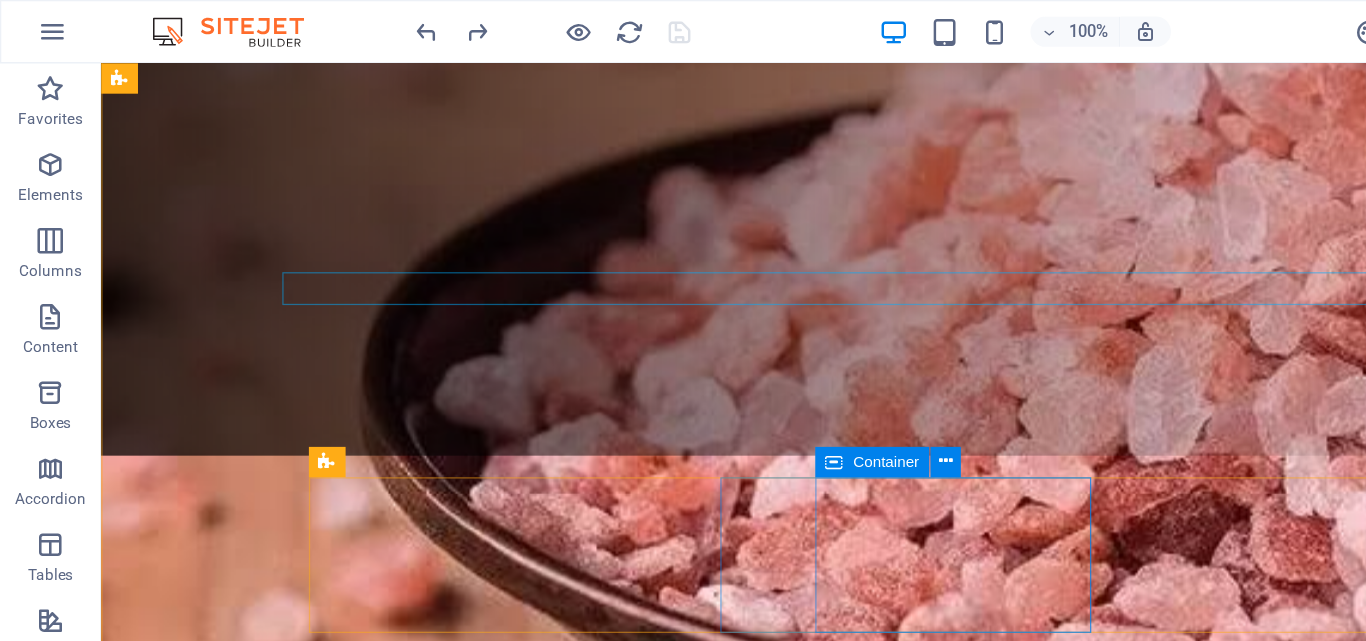 scroll, scrollTop: 250, scrollLeft: 0, axis: vertical 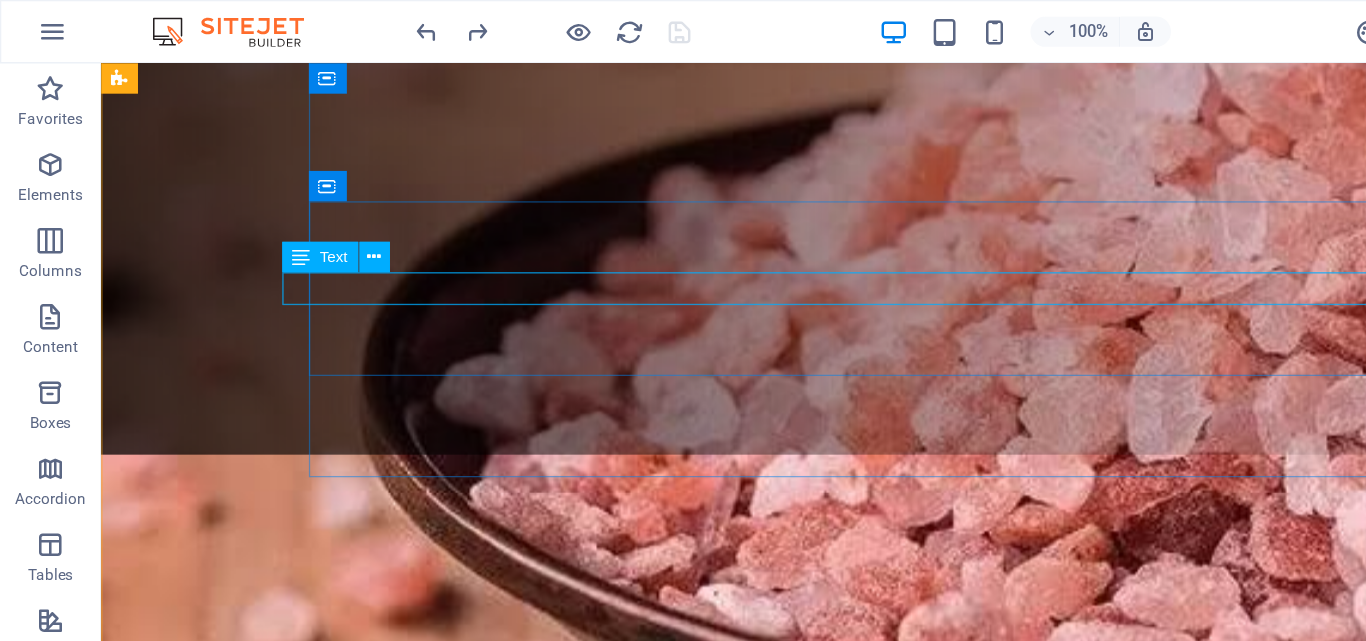click on "New text element" at bounding box center (744, 873) 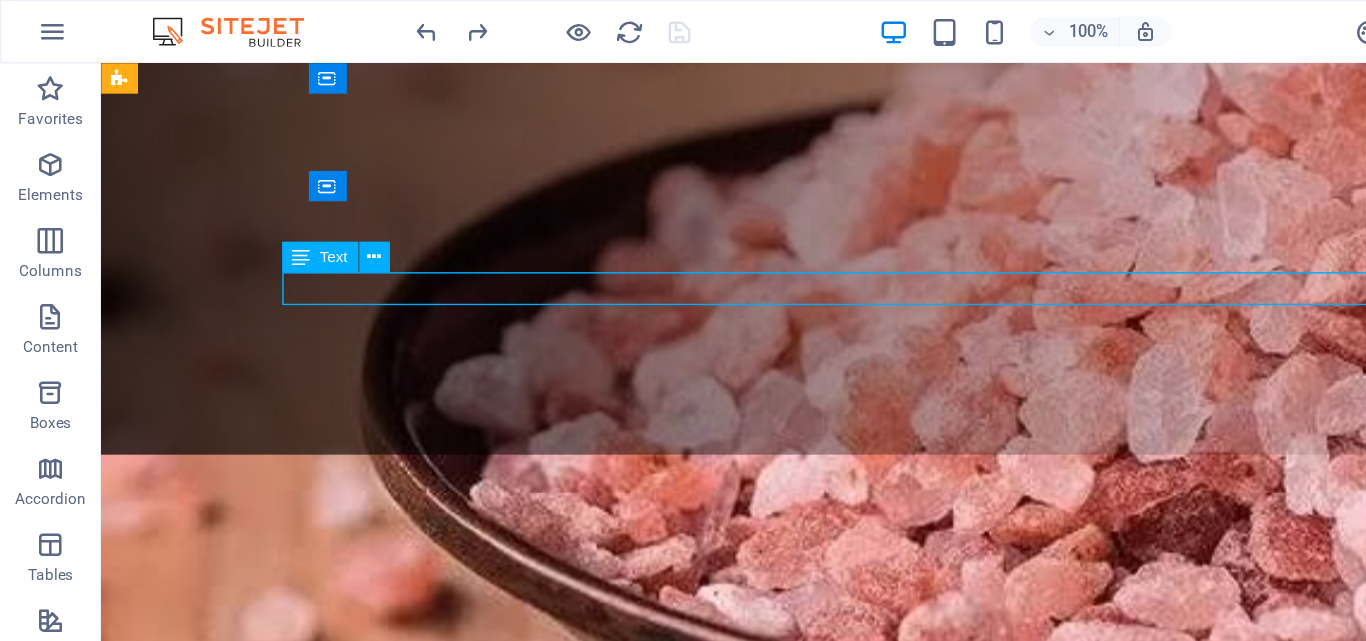 click on "New text element" at bounding box center [744, 873] 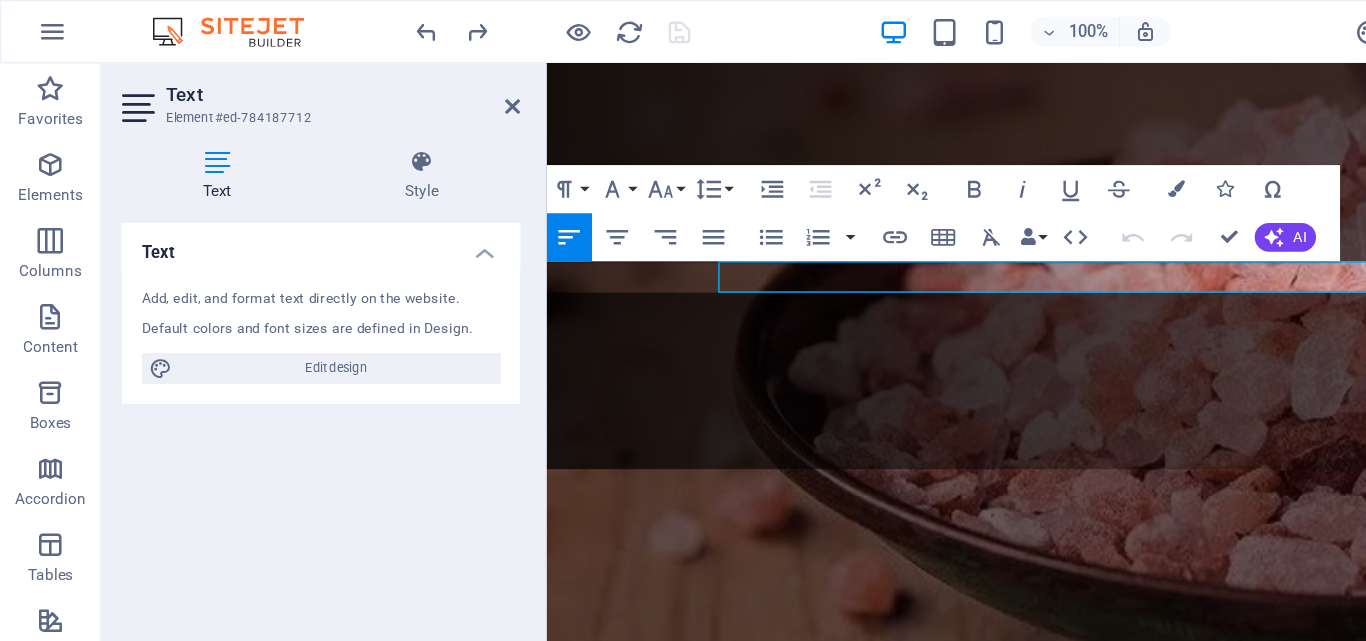 scroll, scrollTop: 0, scrollLeft: 0, axis: both 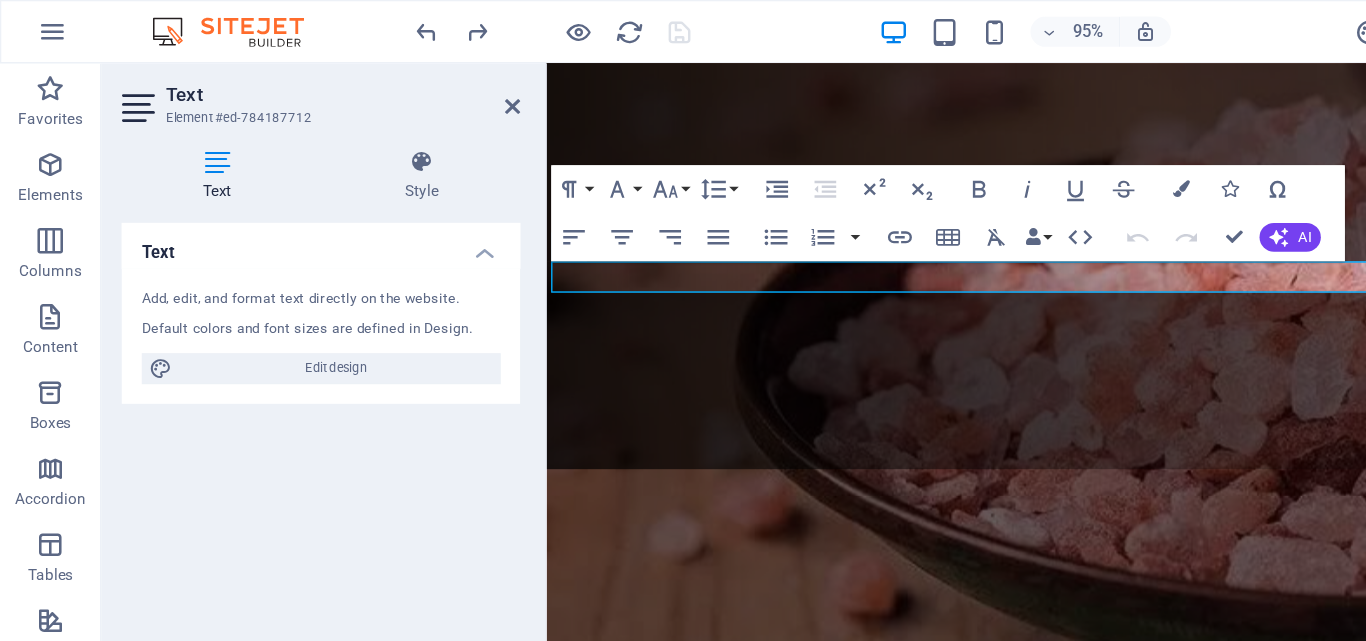 click on "Text Element #ed-784187712 Text Style Text Add, edit, and format text directly on the website. Default colors and font sizes are defined in Design. Edit design Alignment Left aligned Centered Right aligned Banner Element Layout How this element expands within the layout (Flexbox). Size Default auto px % 1/1 1/2 1/3 1/4 1/5 1/6 1/7 1/8 1/9 1/10 Grow Shrink Order Container layout Visible Visible Opacity 100 % Overflow Spacing Margin Default auto px % rem vw vh Custom Custom auto px % rem vw vh auto px % rem vw vh auto px % rem vw vh auto px % rem vw vh Padding Default px rem % vh vw Custom Custom px rem % vh vw px rem % vh vw px rem % vh vw px rem % vh vw Border Style              - Width 1 auto px rem % vh vw Custom Custom 1 auto px rem % vh vw 1 auto px rem % vh vw 1 auto px rem % vh vw 1 auto px rem % vh vw  - Color Round corners Default px rem % vh vw Custom Custom px rem % vh vw px rem % vh vw px rem % vh vw px rem % vh vw Shadow Default None Outside Inside Color X offset 0 px rem vh vw Y offset" at bounding box center [256, 329] 